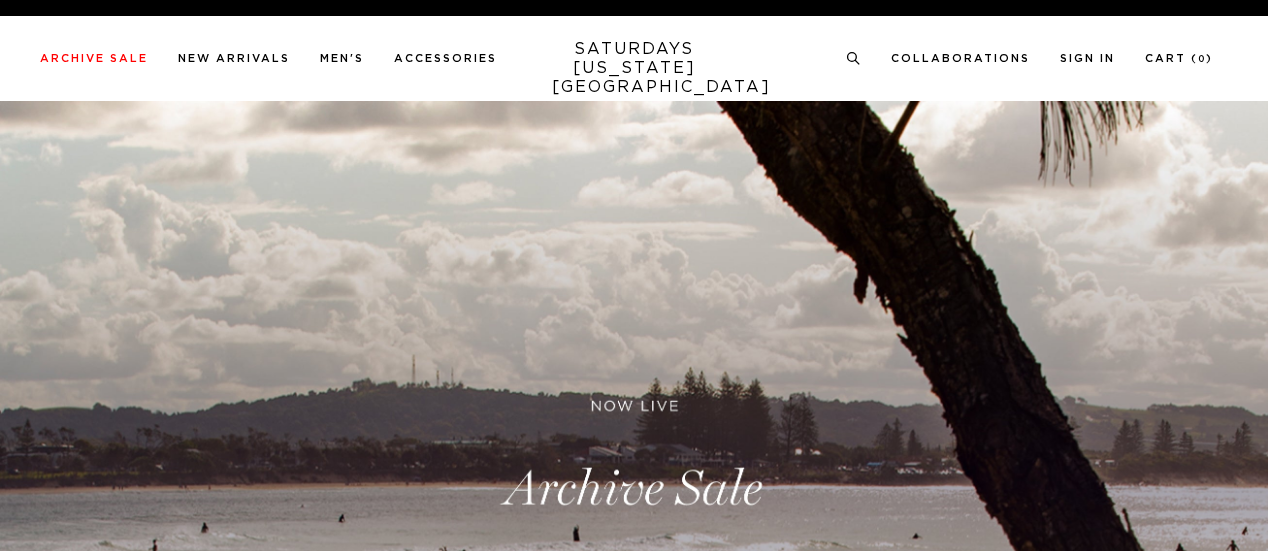 scroll, scrollTop: 0, scrollLeft: 0, axis: both 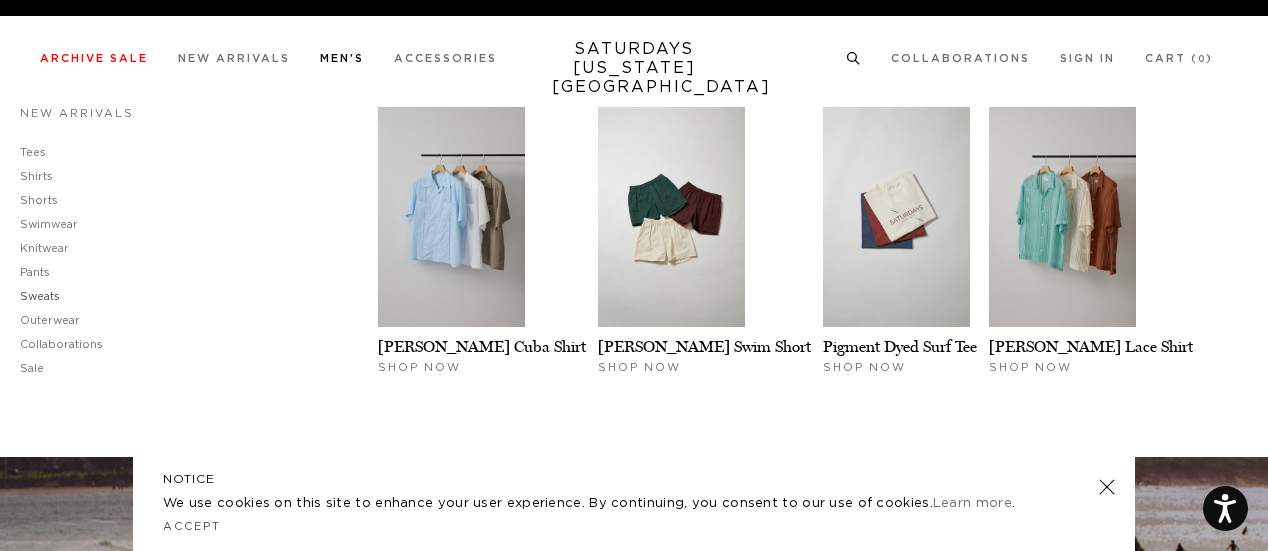 click on "Sweats" at bounding box center [40, 296] 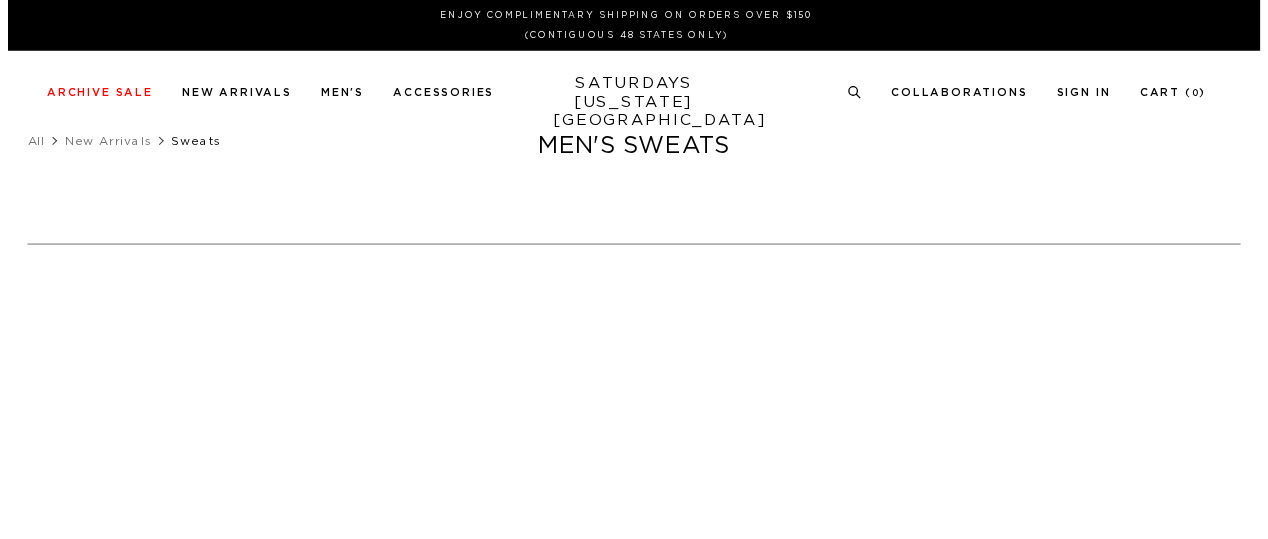 scroll, scrollTop: 0, scrollLeft: 0, axis: both 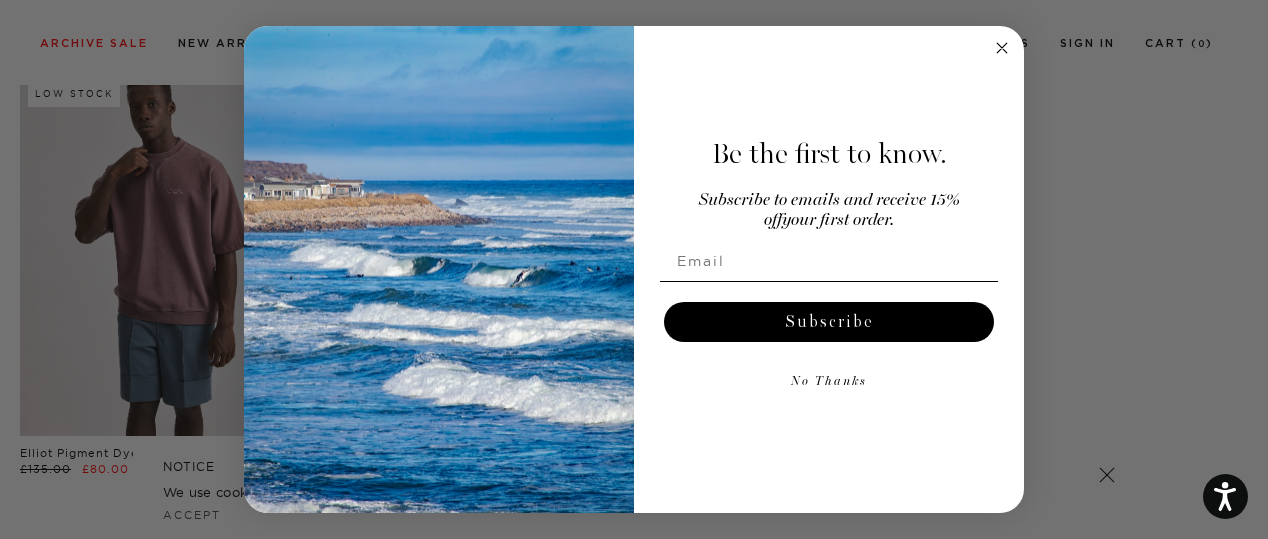 click 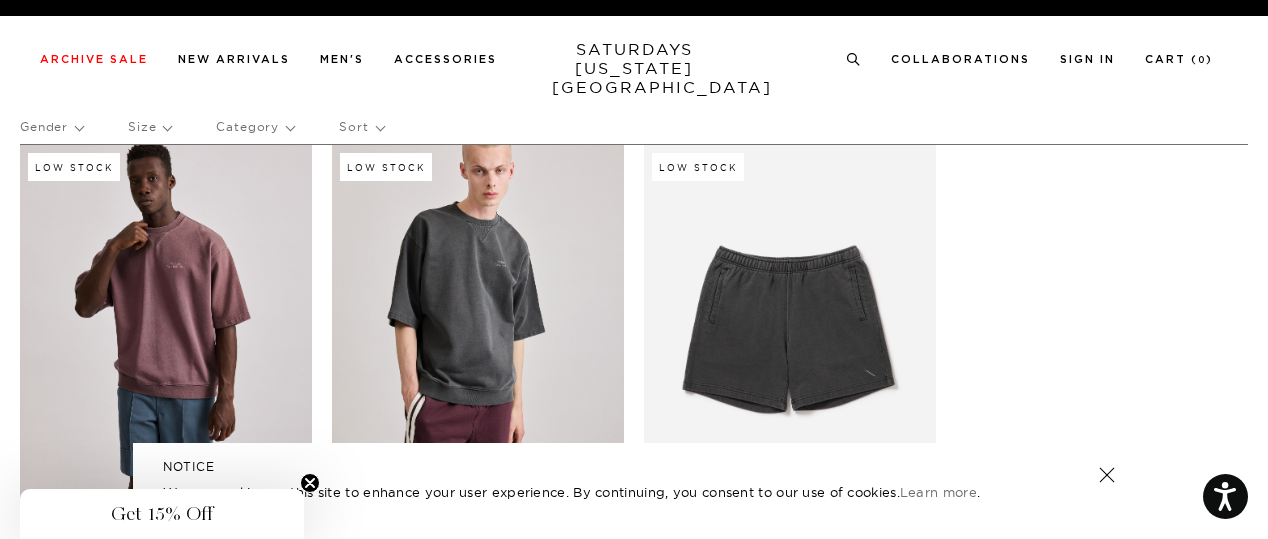 scroll, scrollTop: 0, scrollLeft: 0, axis: both 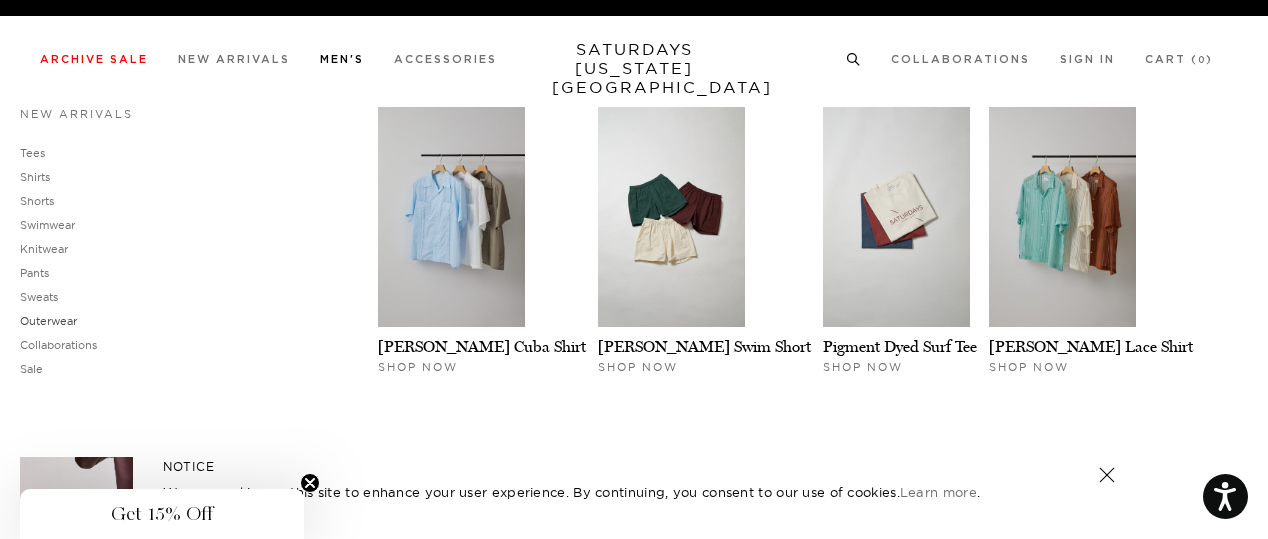 click on "Outerwear" at bounding box center [48, 321] 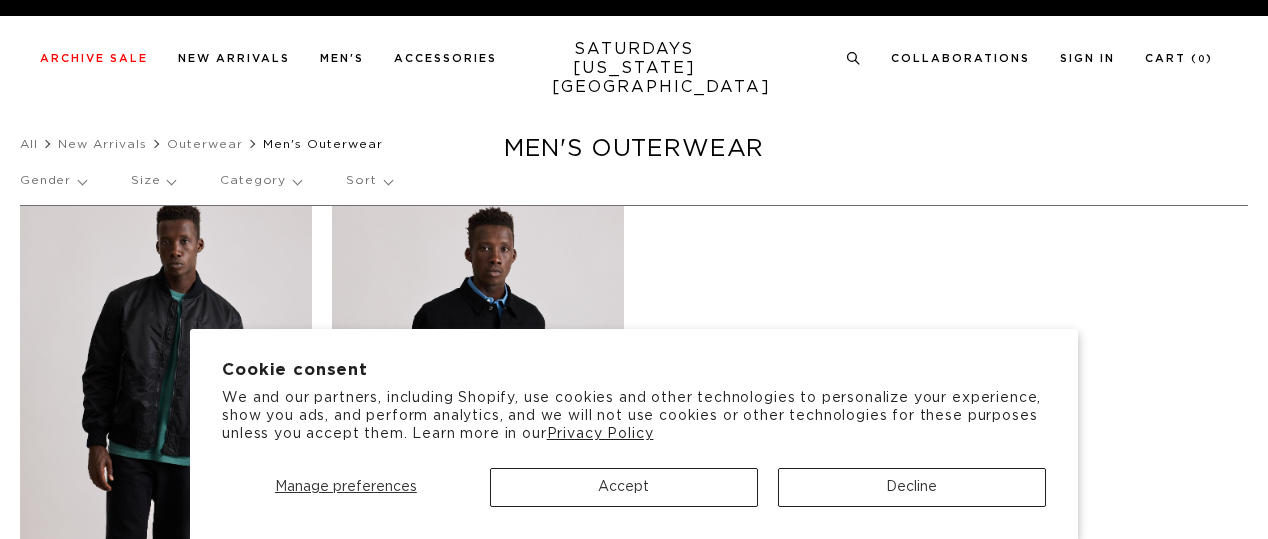 scroll, scrollTop: 0, scrollLeft: 0, axis: both 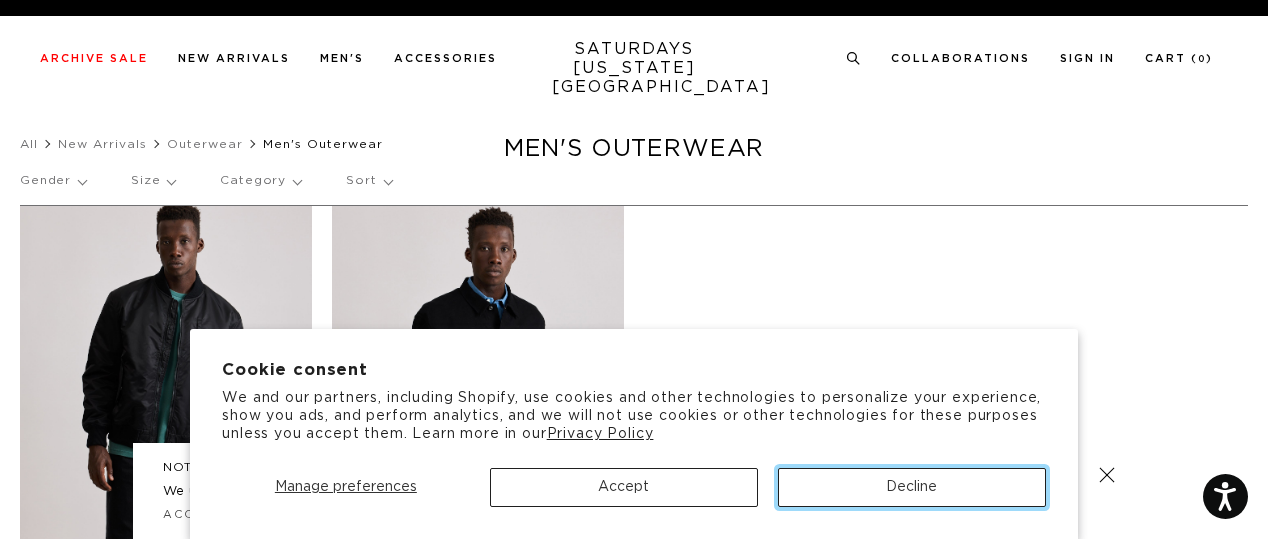 click on "Decline" at bounding box center (912, 487) 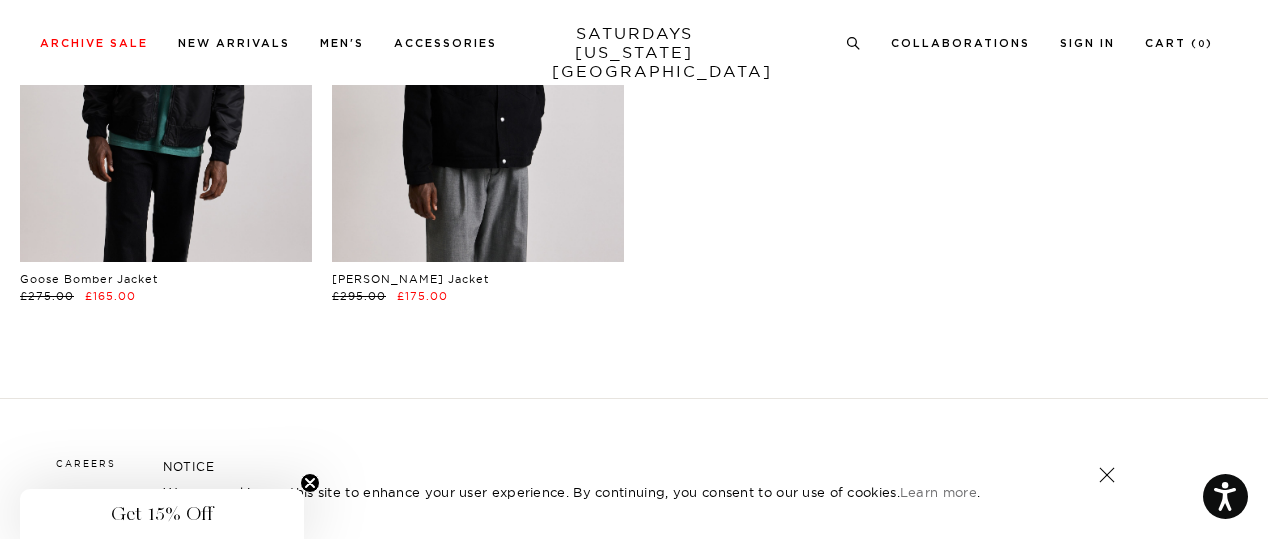 scroll, scrollTop: 310, scrollLeft: 0, axis: vertical 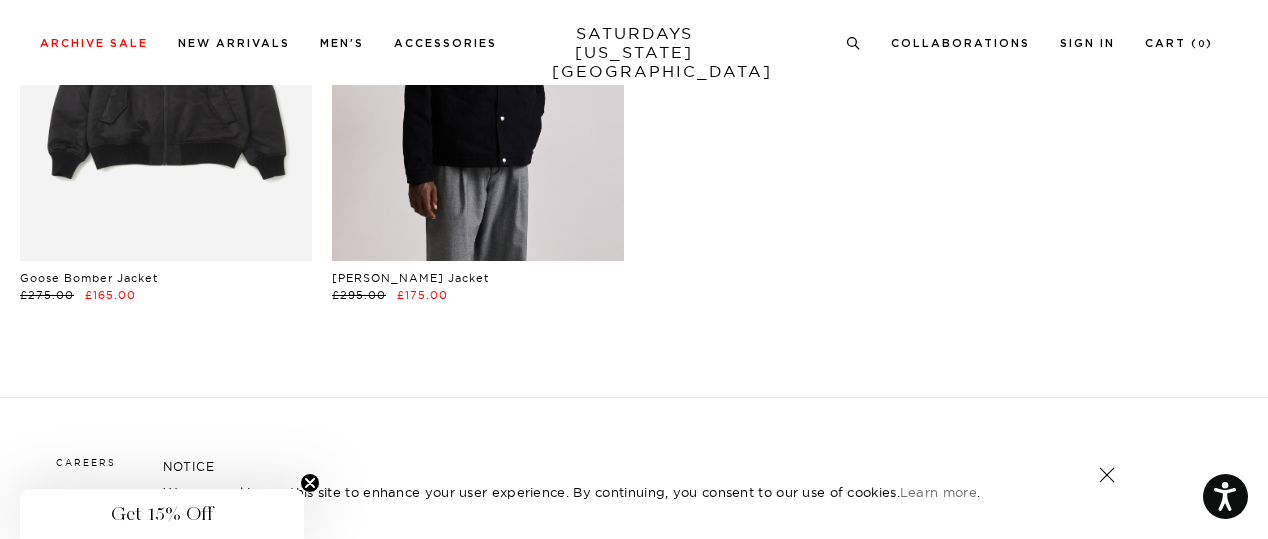 click at bounding box center [166, 78] 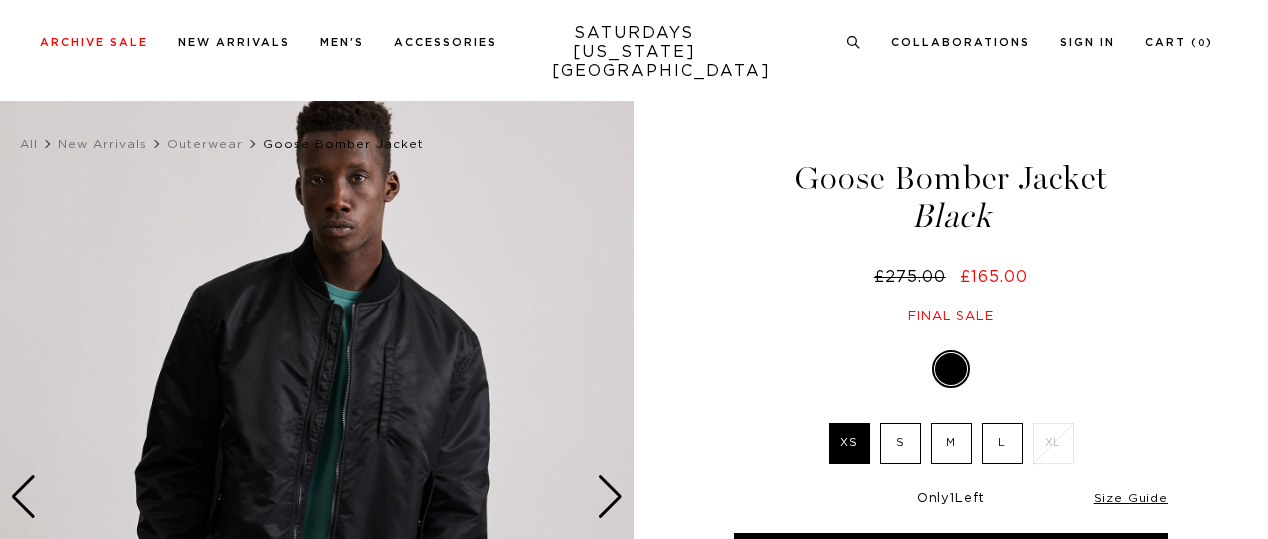 scroll, scrollTop: 127, scrollLeft: 0, axis: vertical 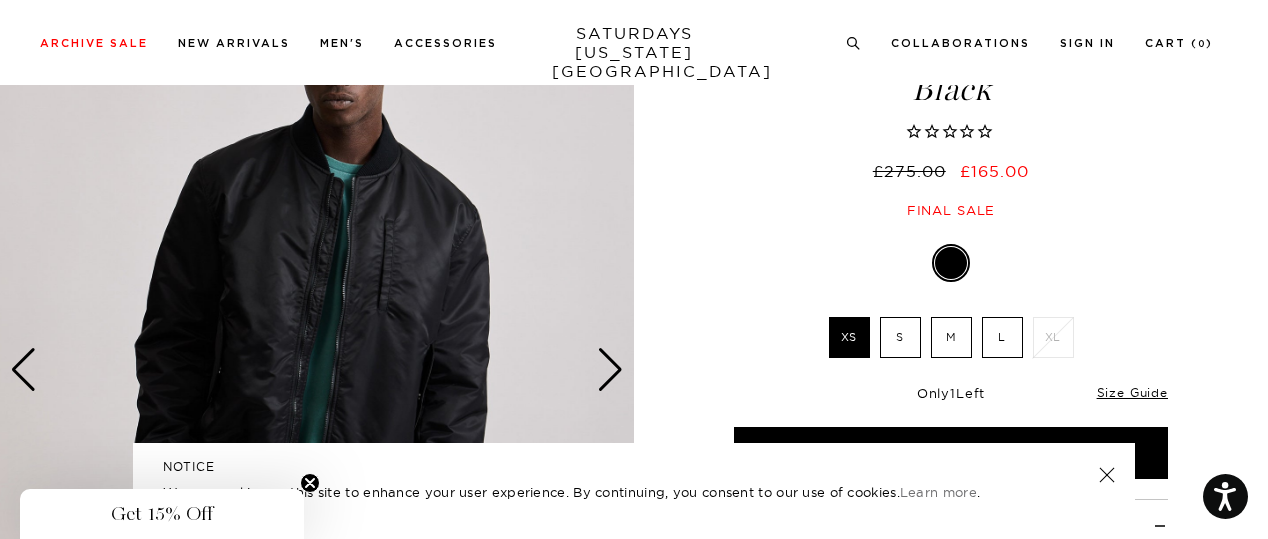 click at bounding box center [317, 370] 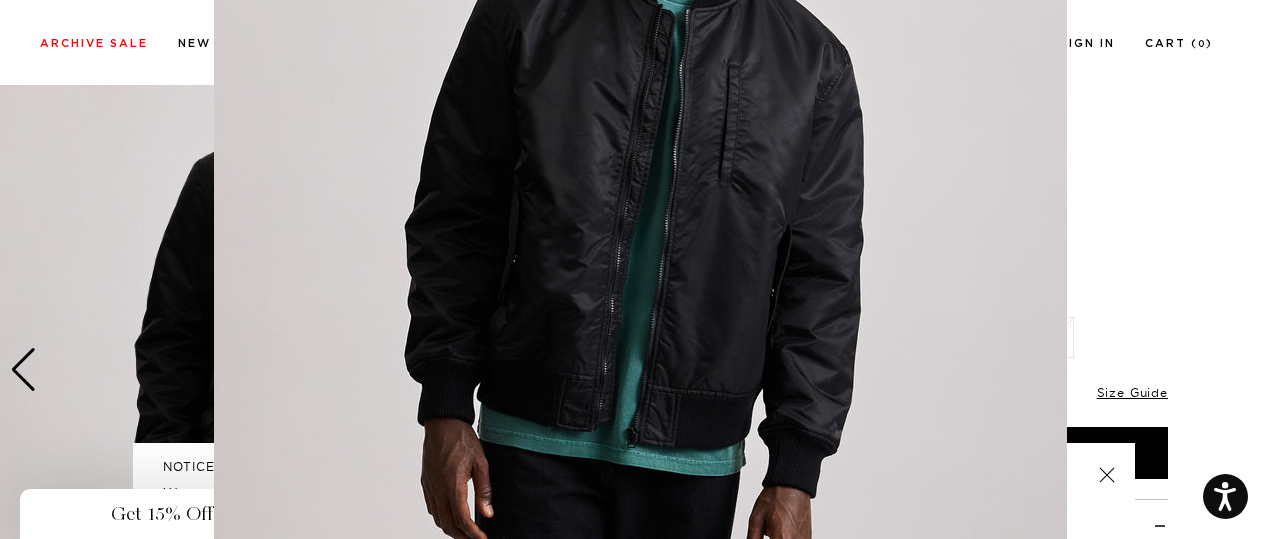 scroll, scrollTop: 274, scrollLeft: 0, axis: vertical 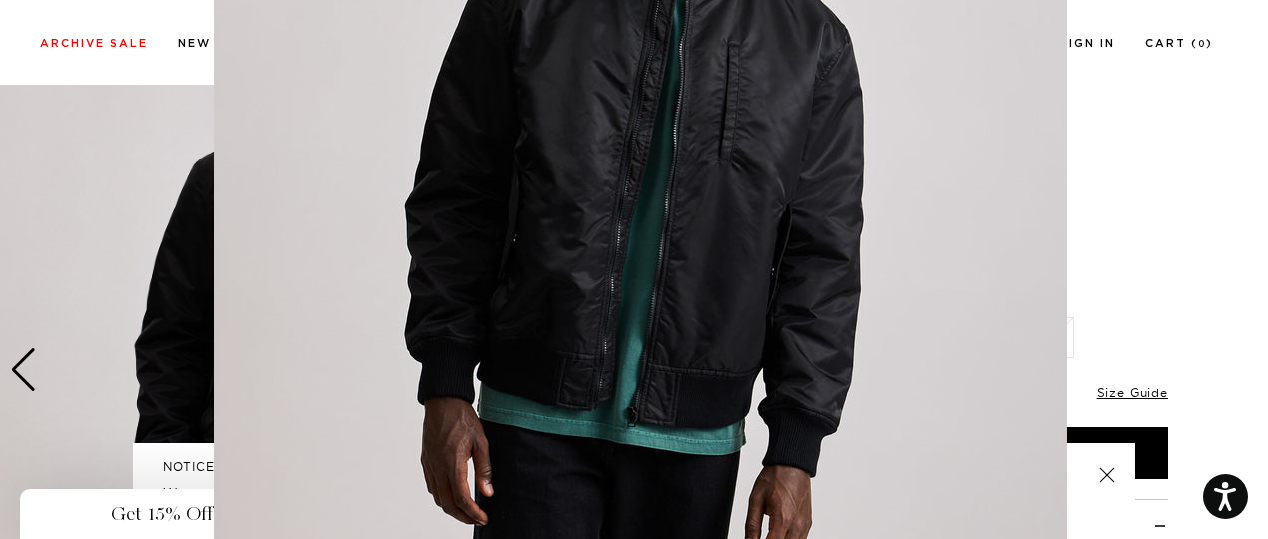click at bounding box center [640, 238] 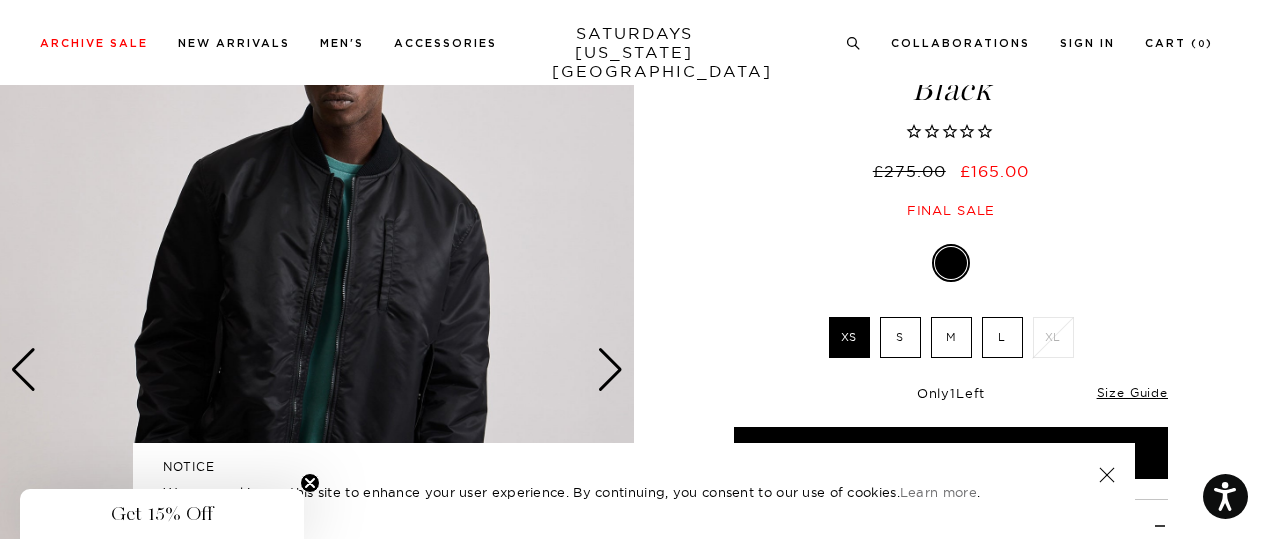 click at bounding box center (610, 370) 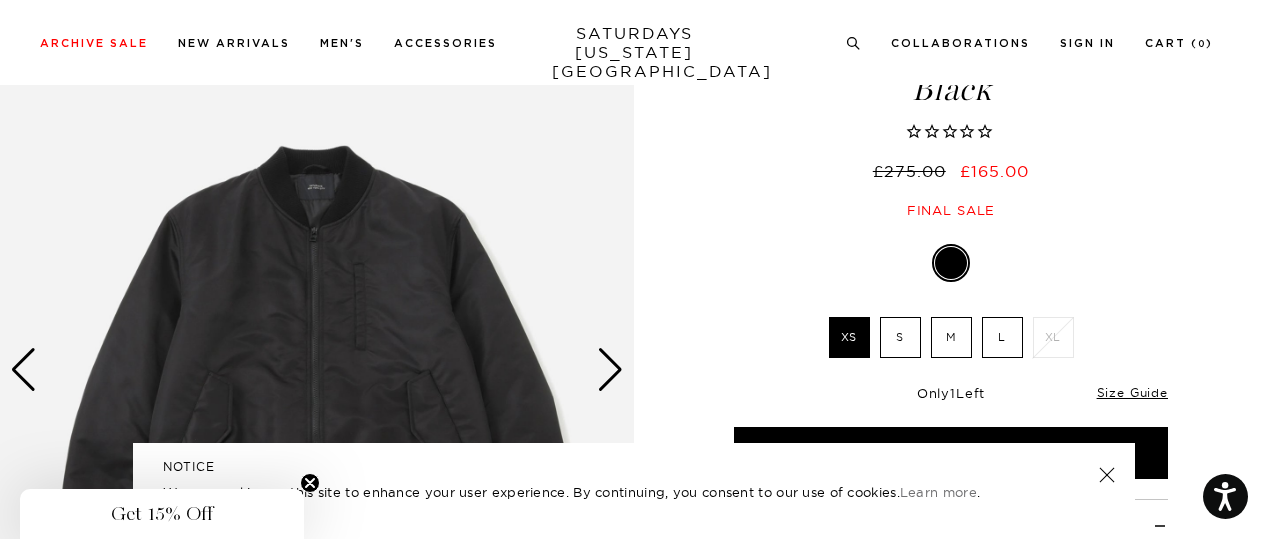 click at bounding box center (317, 370) 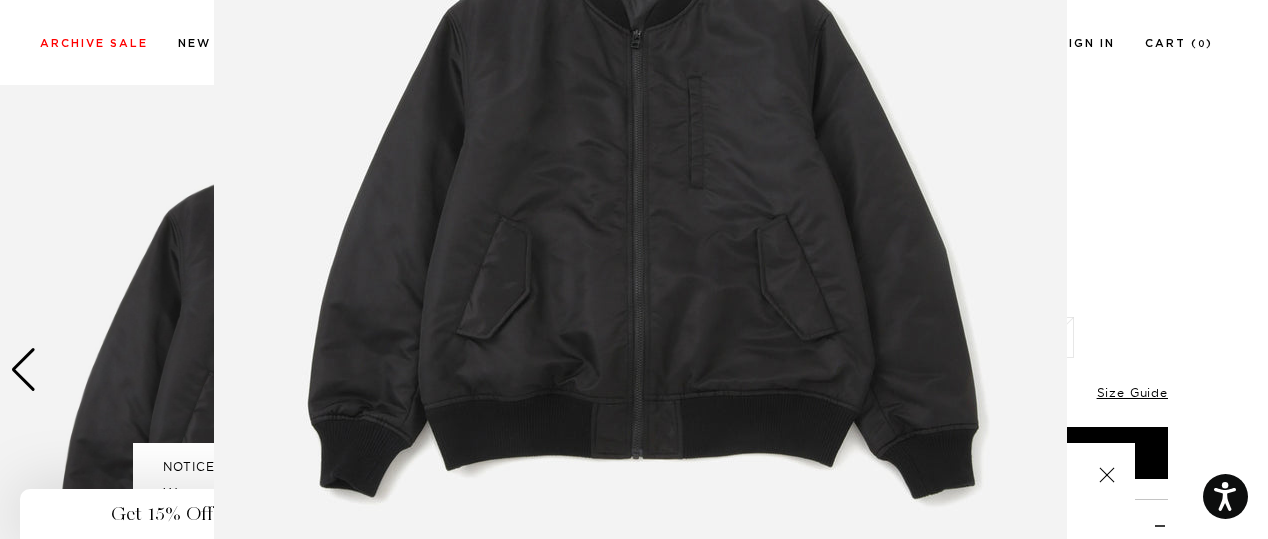scroll, scrollTop: 301, scrollLeft: 0, axis: vertical 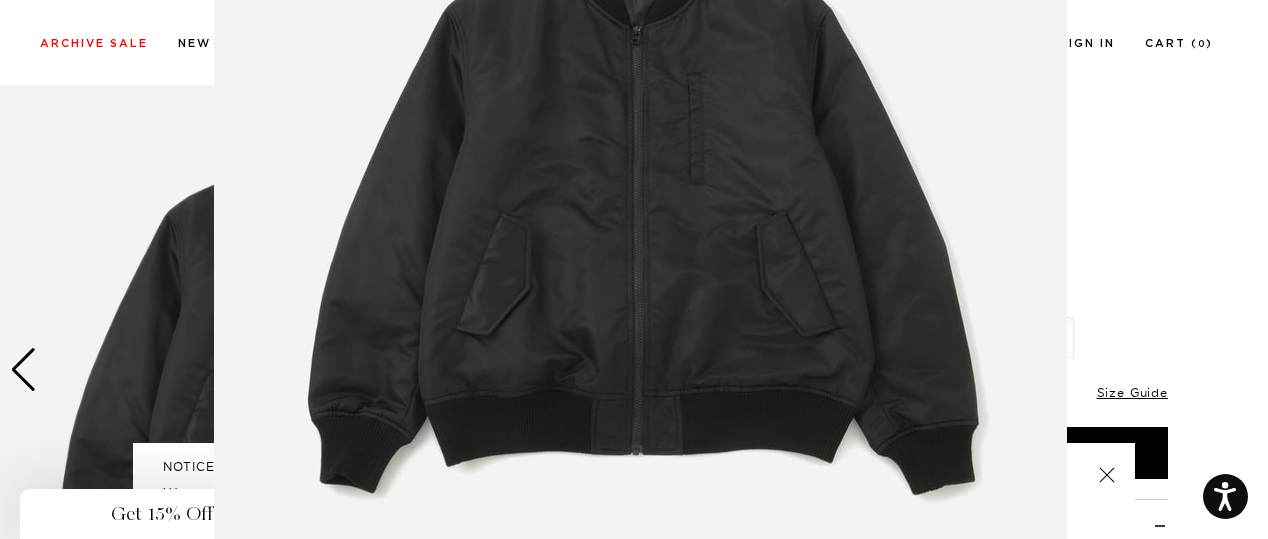 click at bounding box center (640, 211) 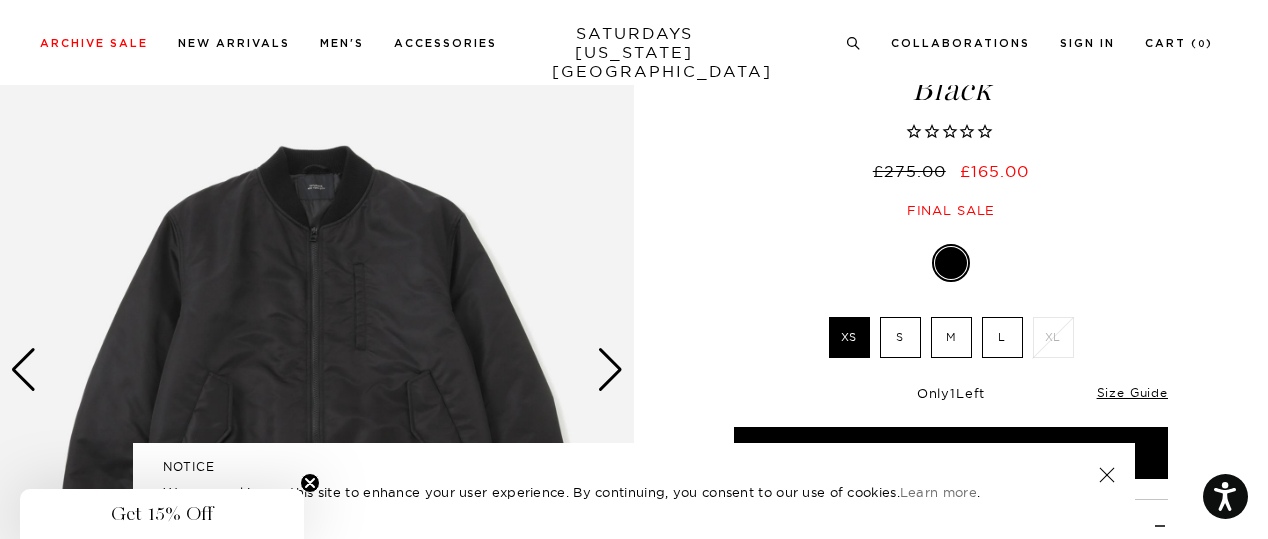 click at bounding box center [610, 370] 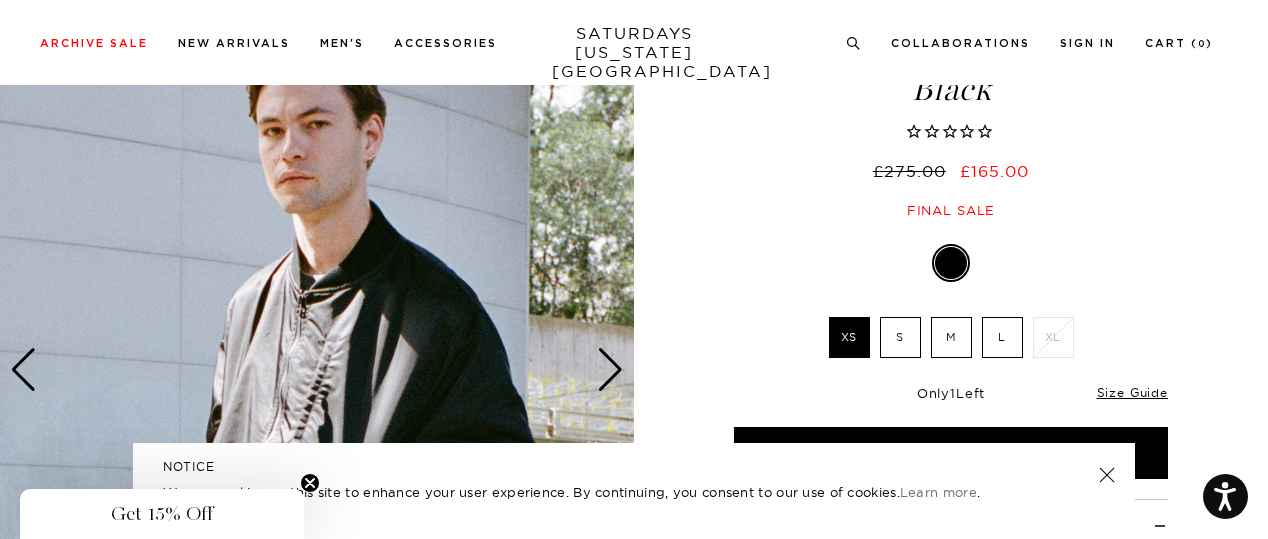 click at bounding box center [610, 370] 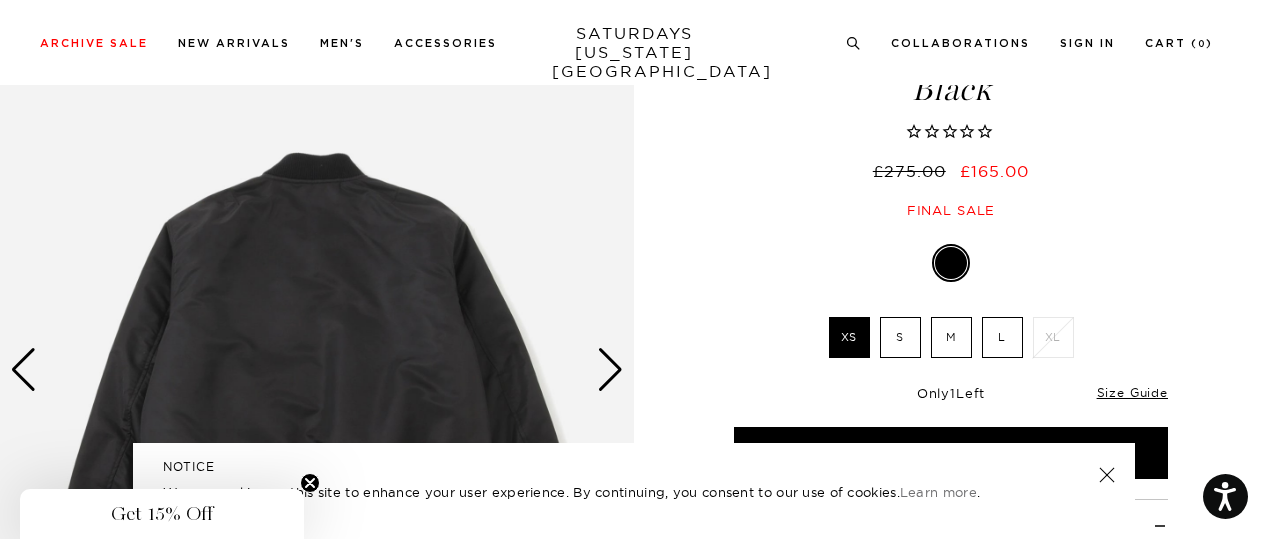 click at bounding box center (610, 370) 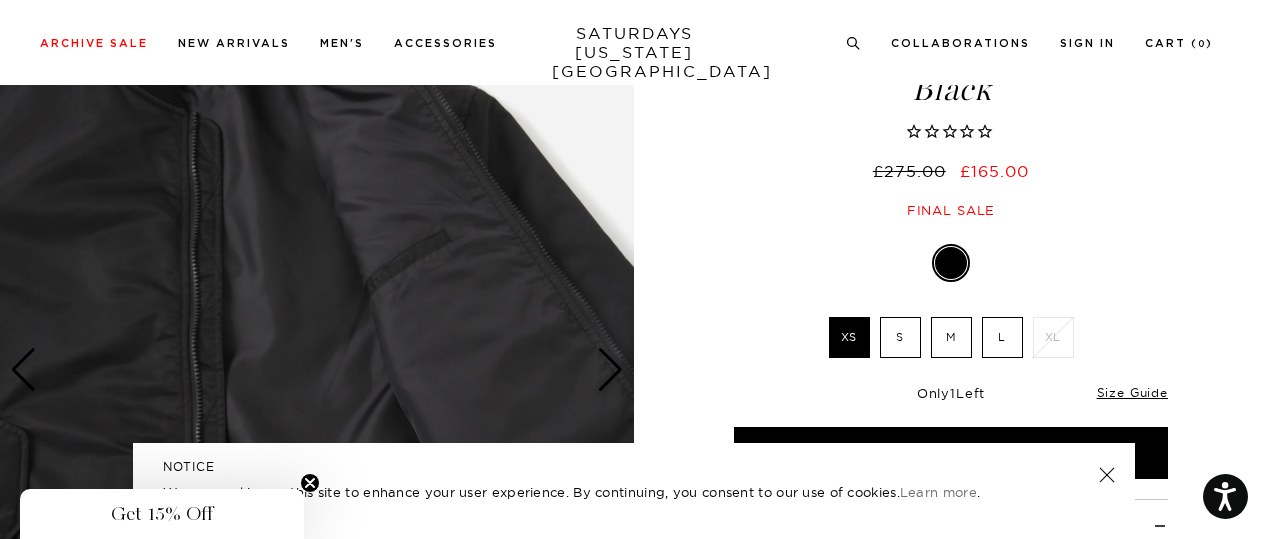 click at bounding box center (610, 370) 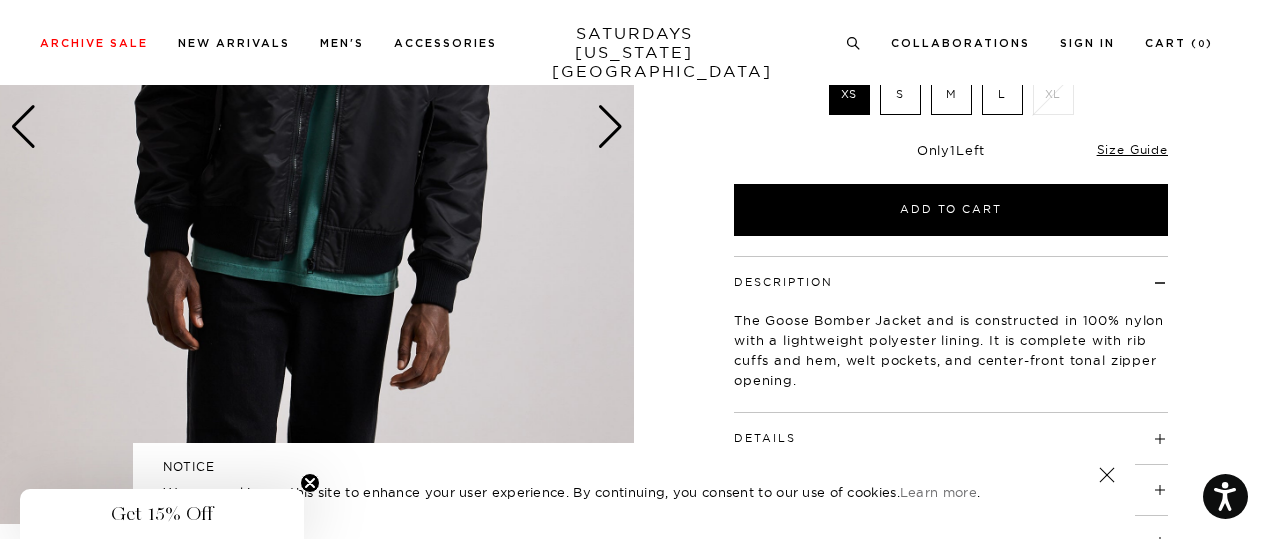 scroll, scrollTop: 369, scrollLeft: 0, axis: vertical 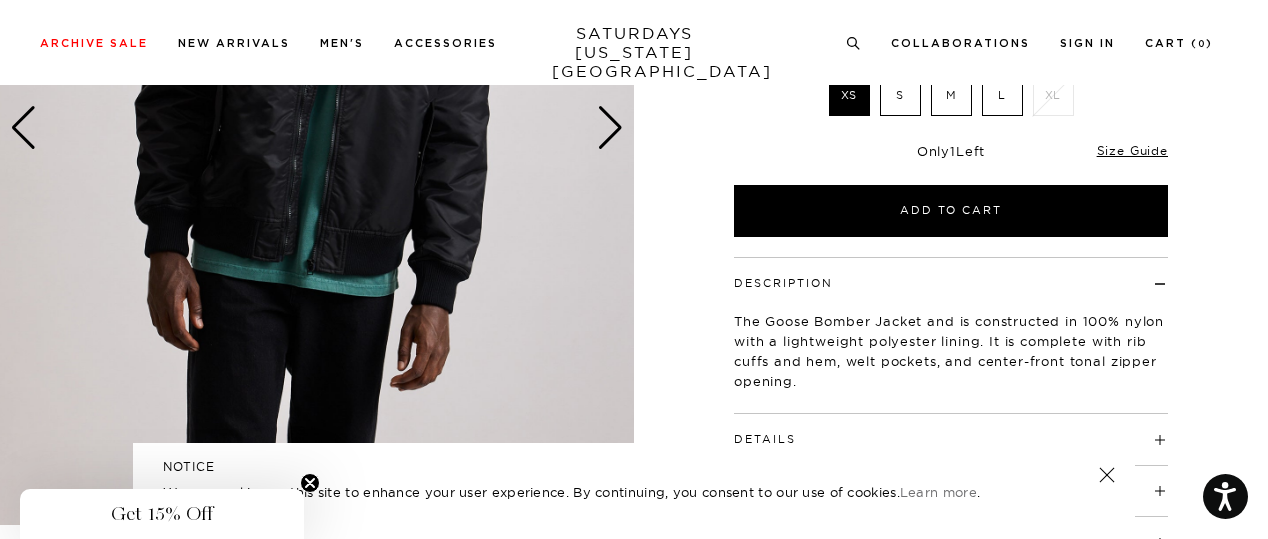 click at bounding box center (-2853, 128) 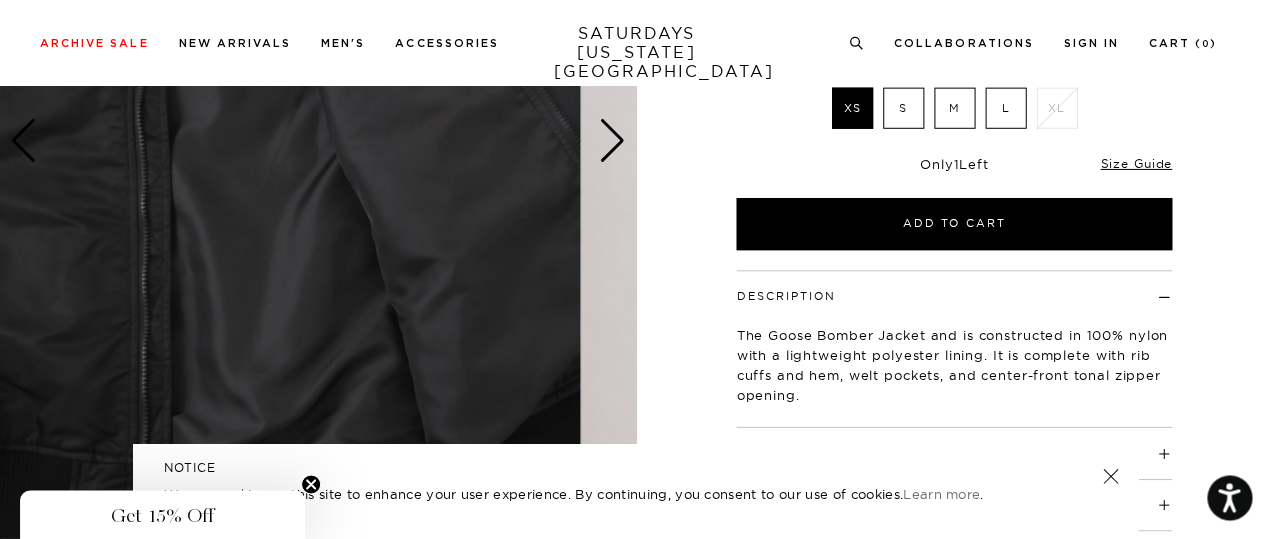scroll, scrollTop: 357, scrollLeft: 0, axis: vertical 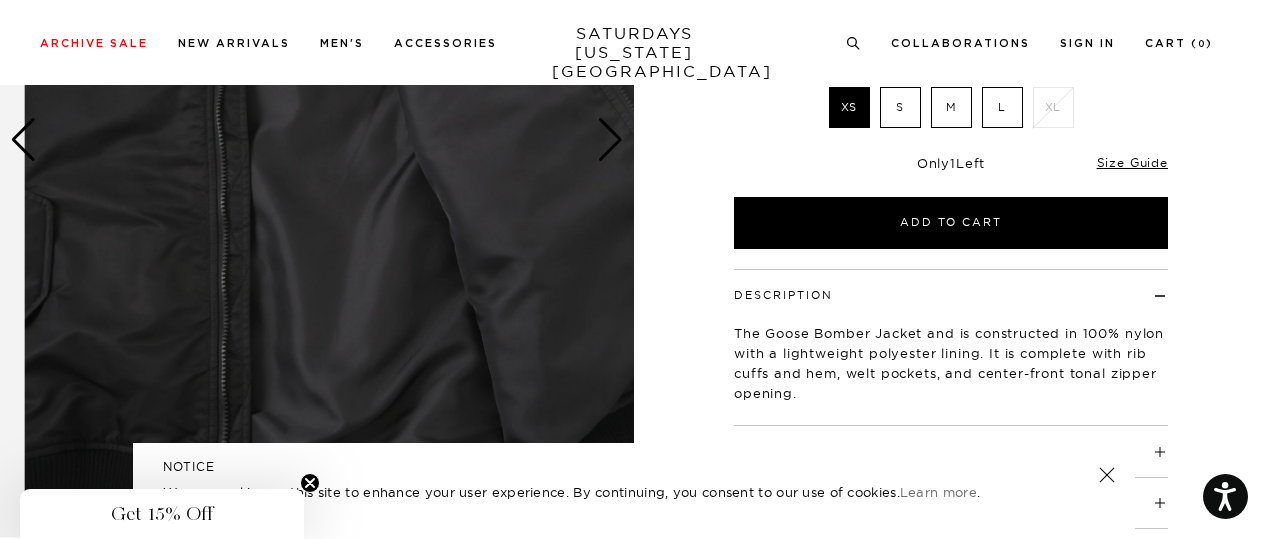 click at bounding box center (610, 140) 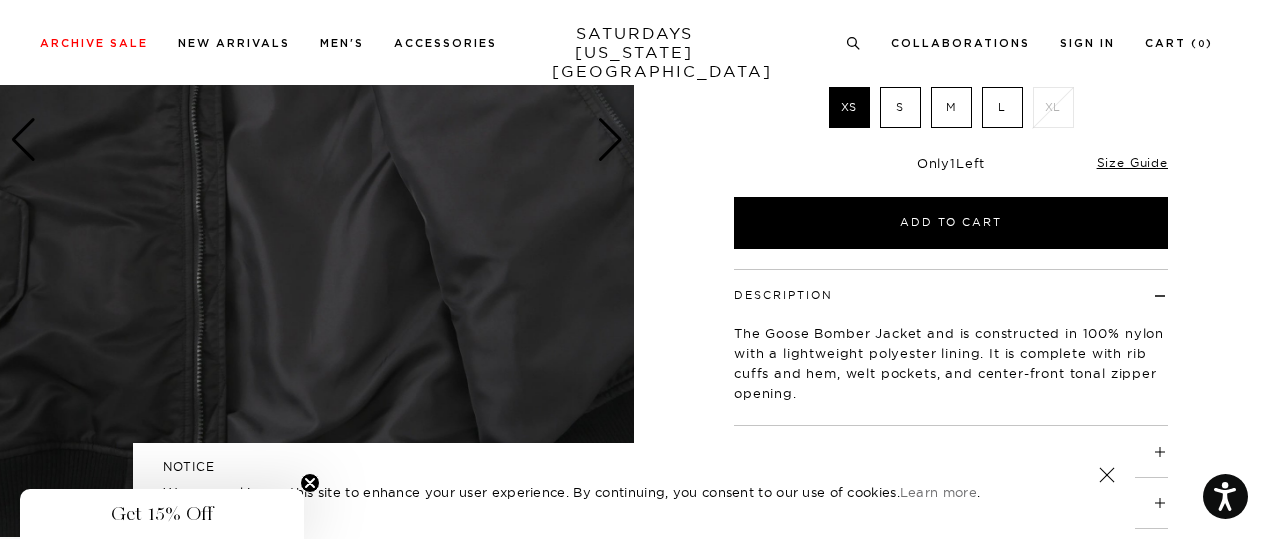 click at bounding box center (610, 140) 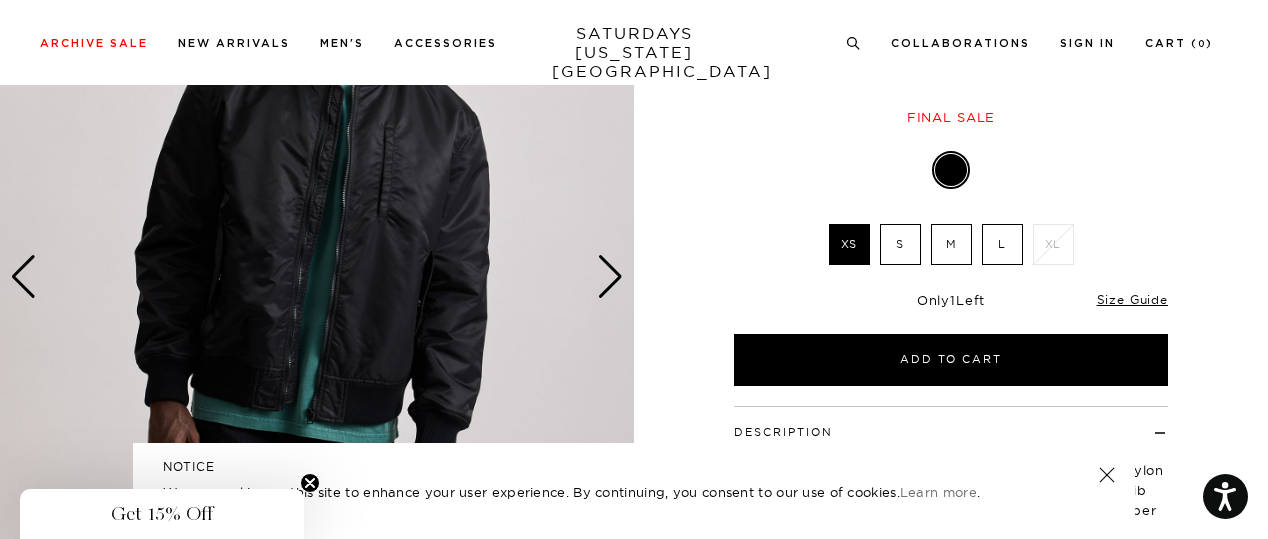 scroll, scrollTop: 219, scrollLeft: 0, axis: vertical 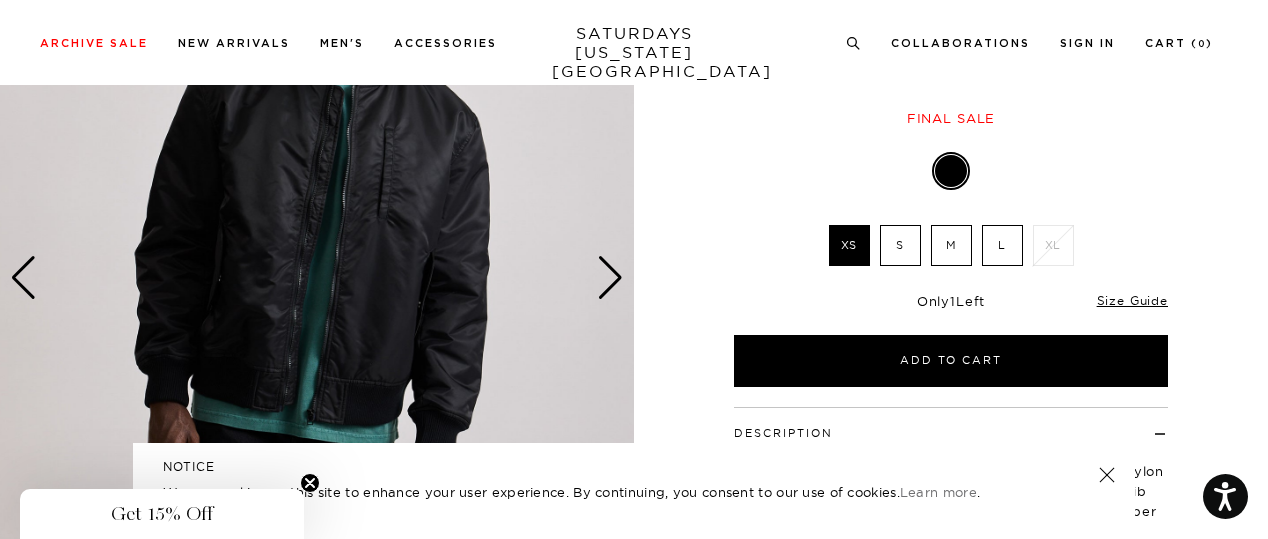 click at bounding box center [1107, 475] 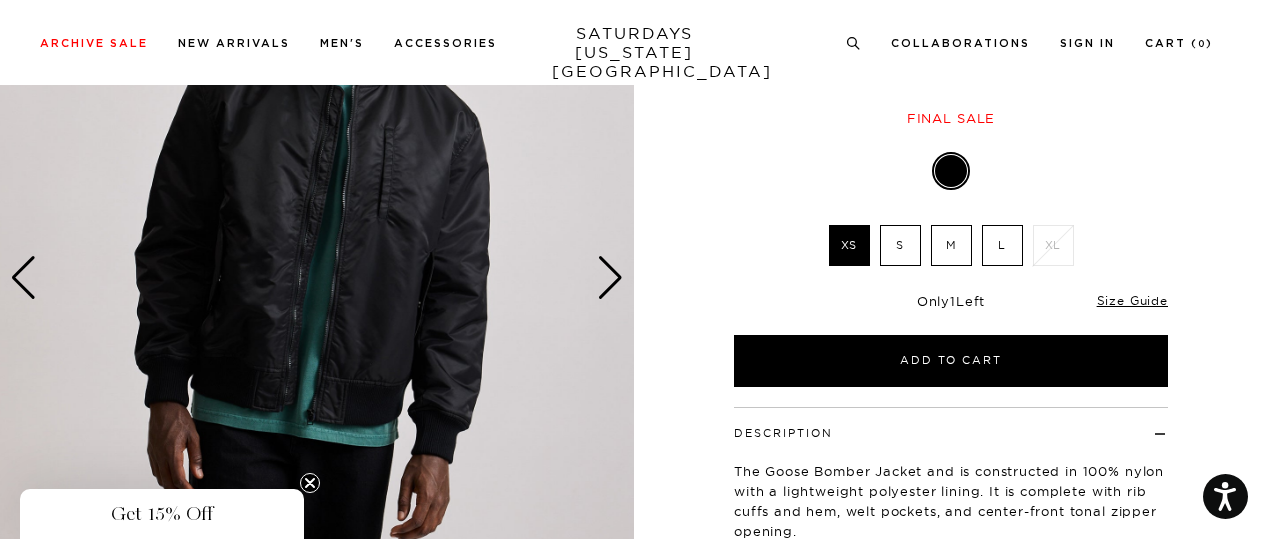 click on "Get 15% Off" at bounding box center [162, 514] 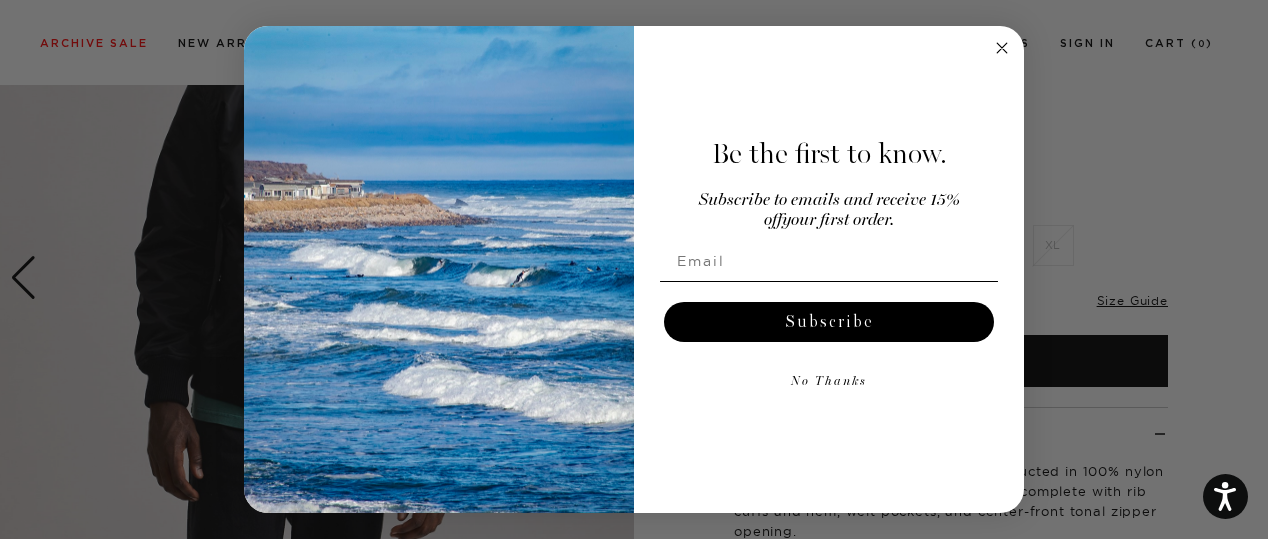 drag, startPoint x: 1002, startPoint y: 46, endPoint x: 803, endPoint y: 265, distance: 295.90878 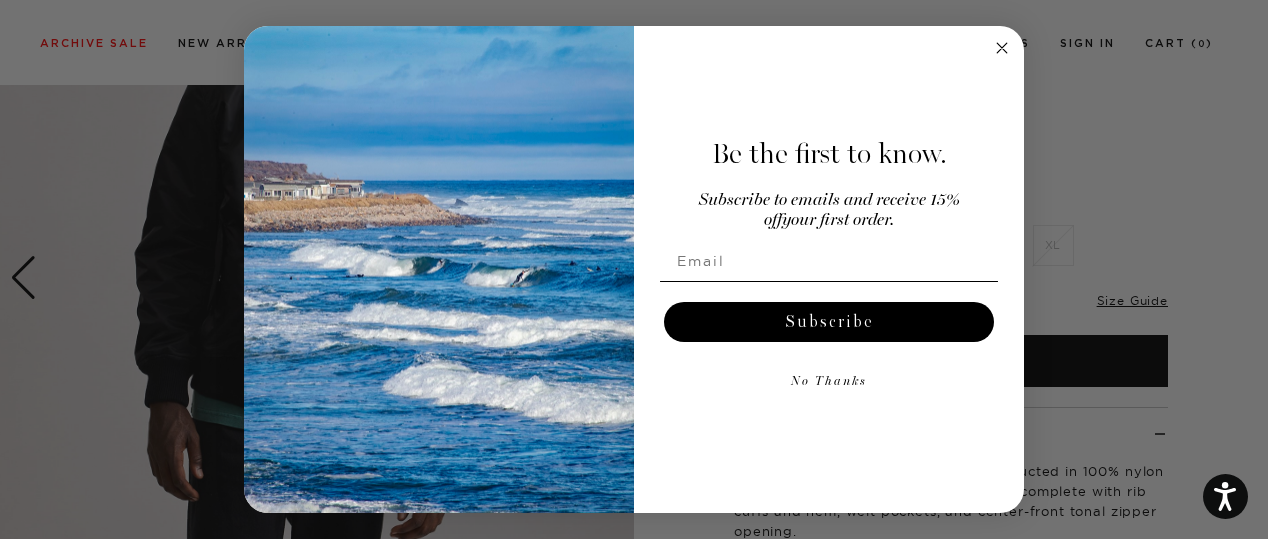 click 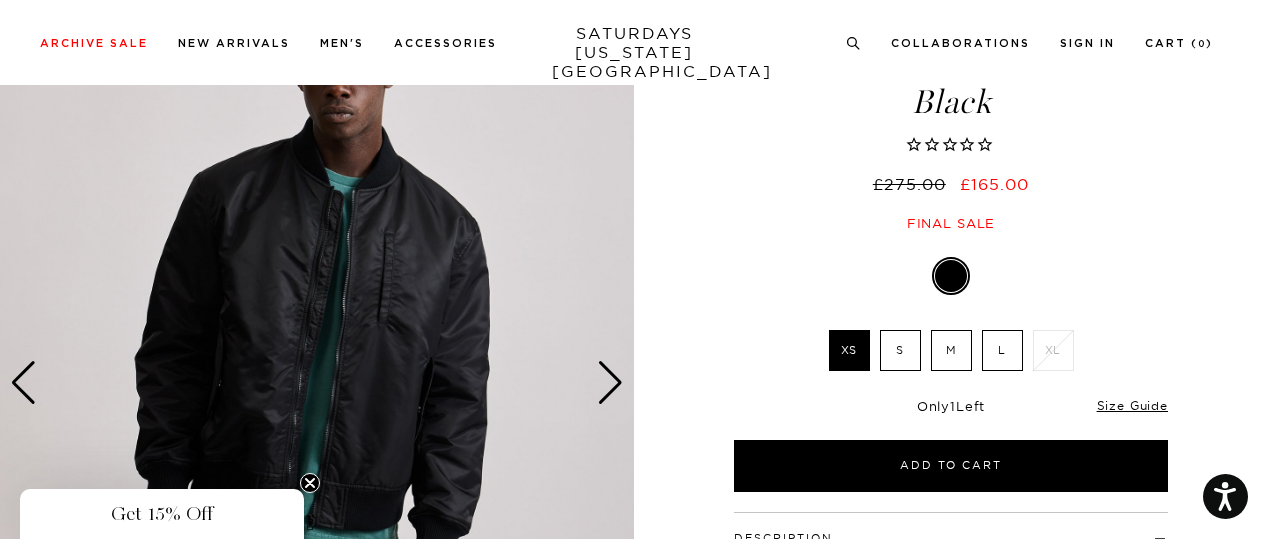 scroll, scrollTop: 115, scrollLeft: 0, axis: vertical 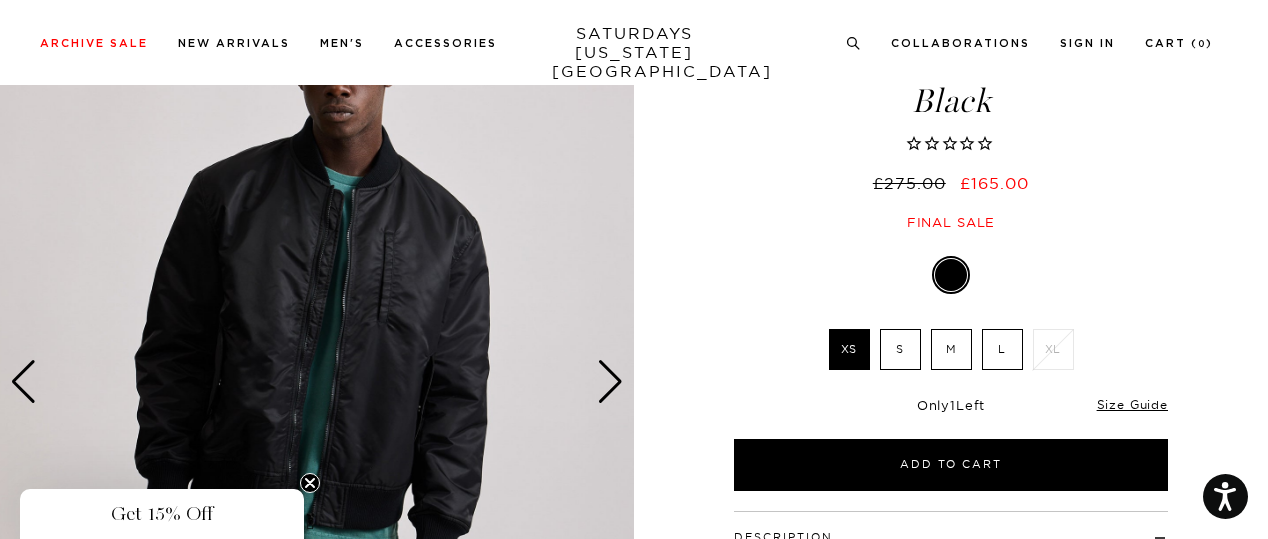 click at bounding box center (-2853, 382) 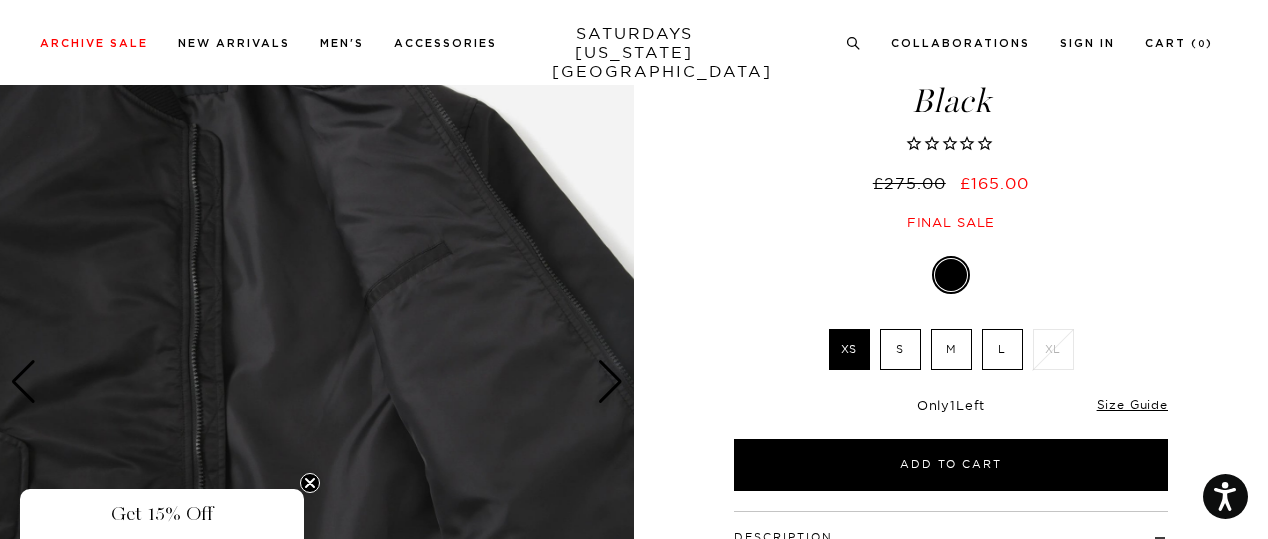 scroll, scrollTop: 115, scrollLeft: 12, axis: both 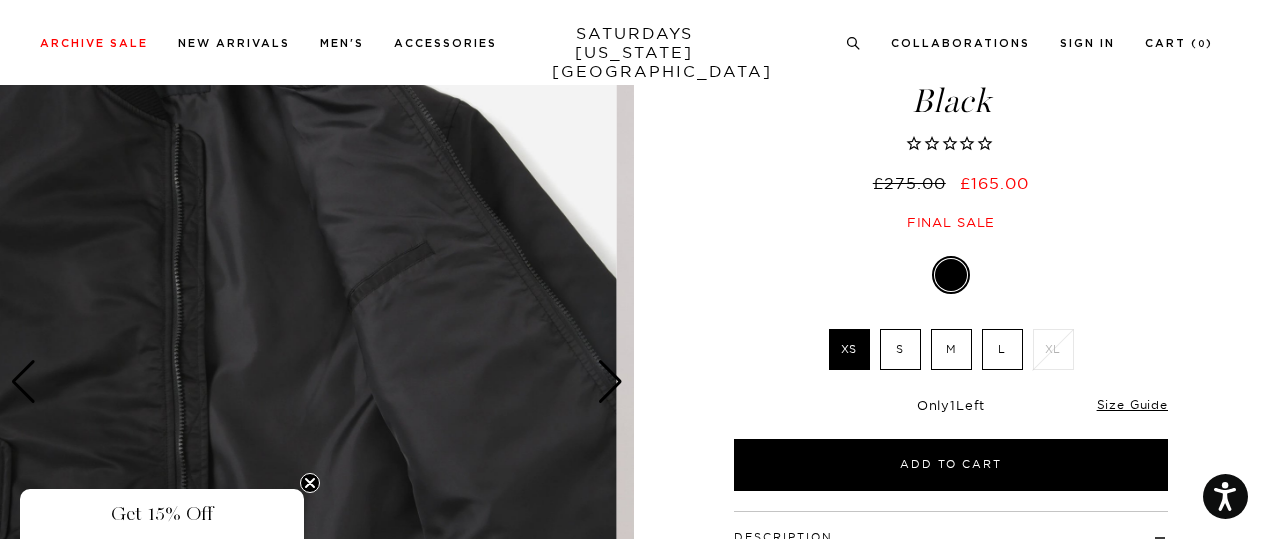 click at bounding box center [610, 382] 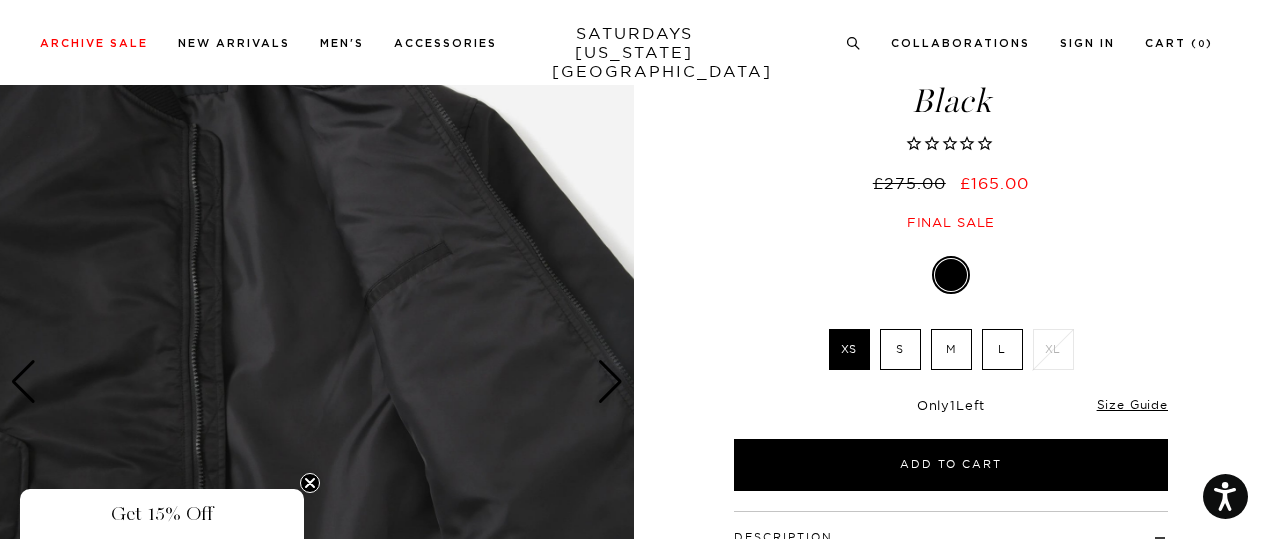 click at bounding box center [610, 382] 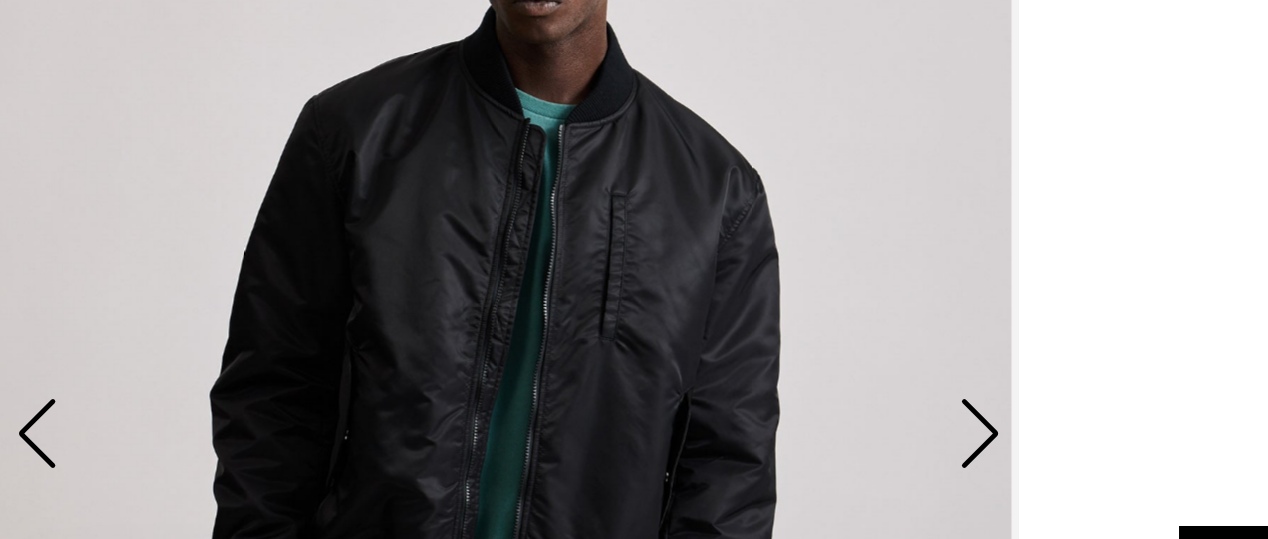 scroll, scrollTop: 124, scrollLeft: 0, axis: vertical 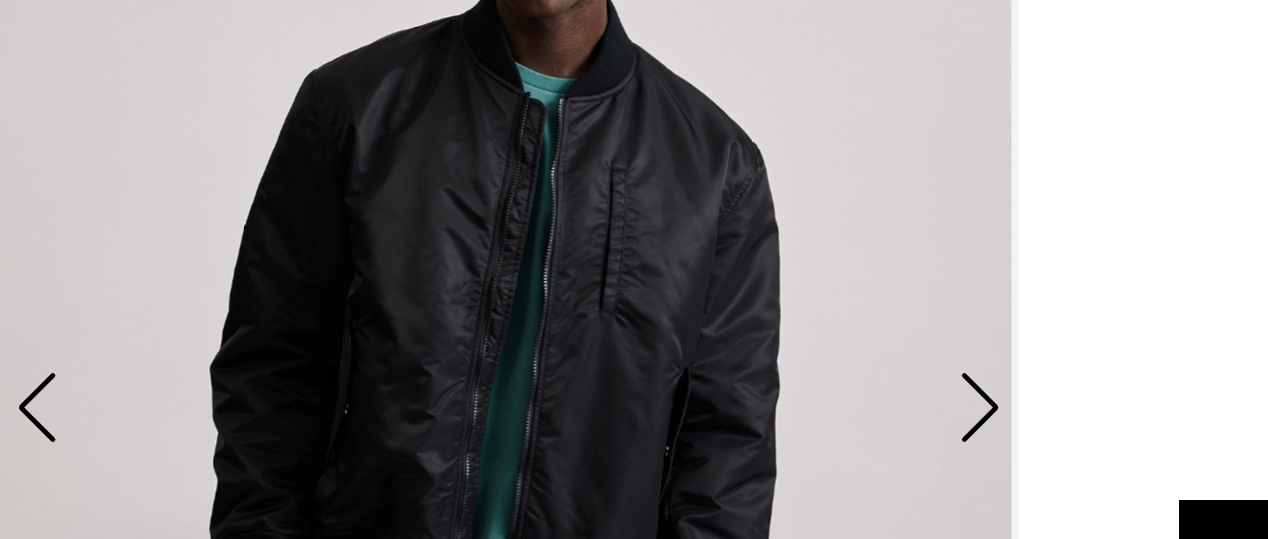 click on "1  /  5" at bounding box center [634, 395] 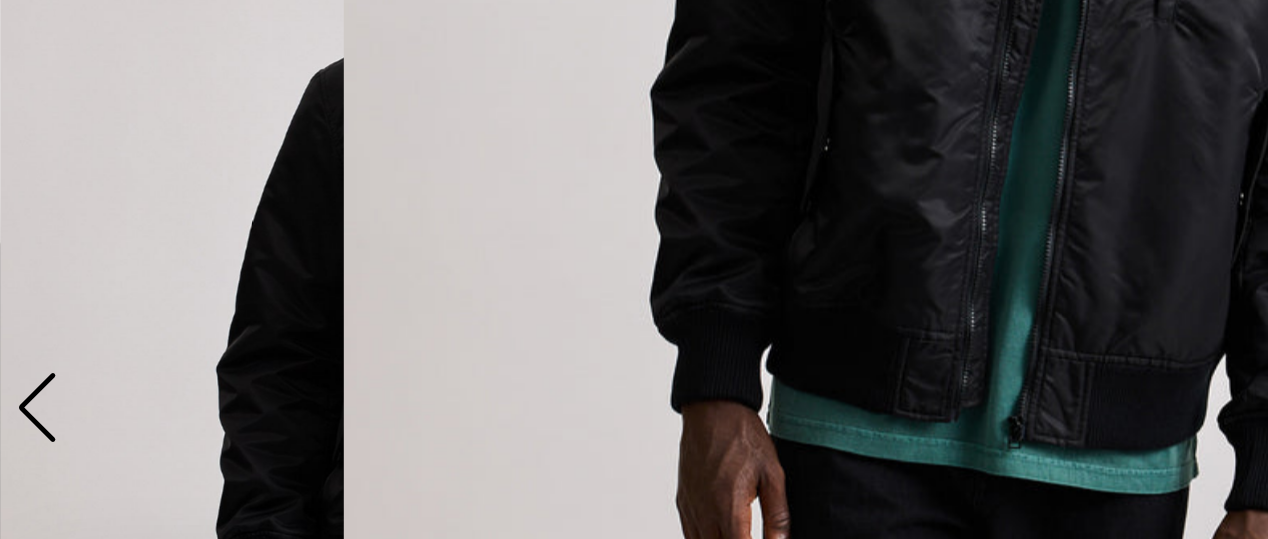 scroll, scrollTop: 309, scrollLeft: 0, axis: vertical 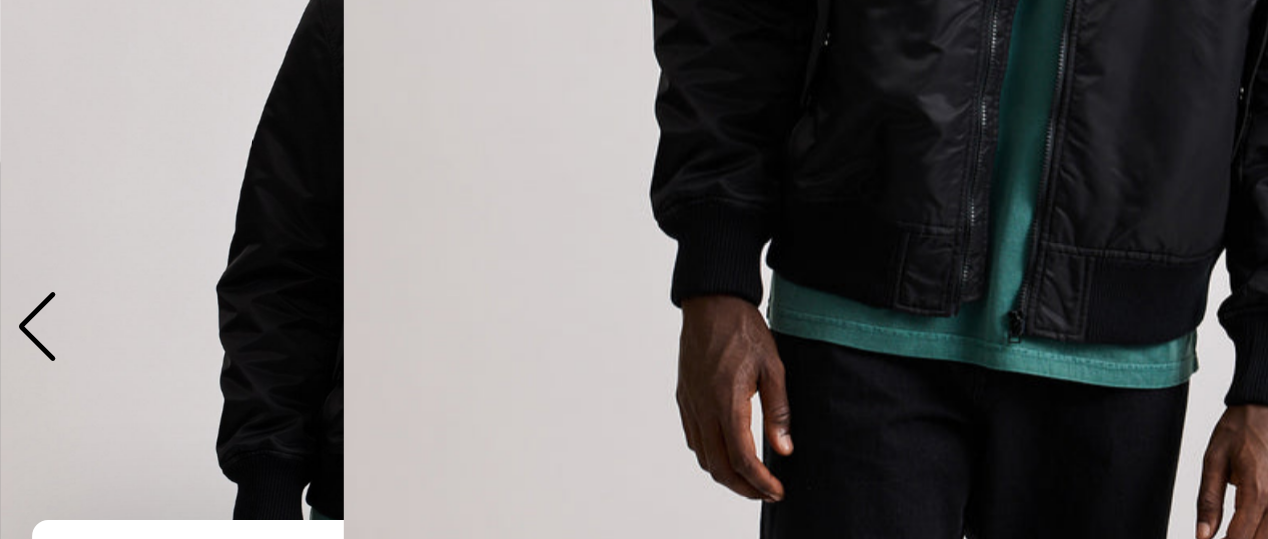 click at bounding box center [634, 269] 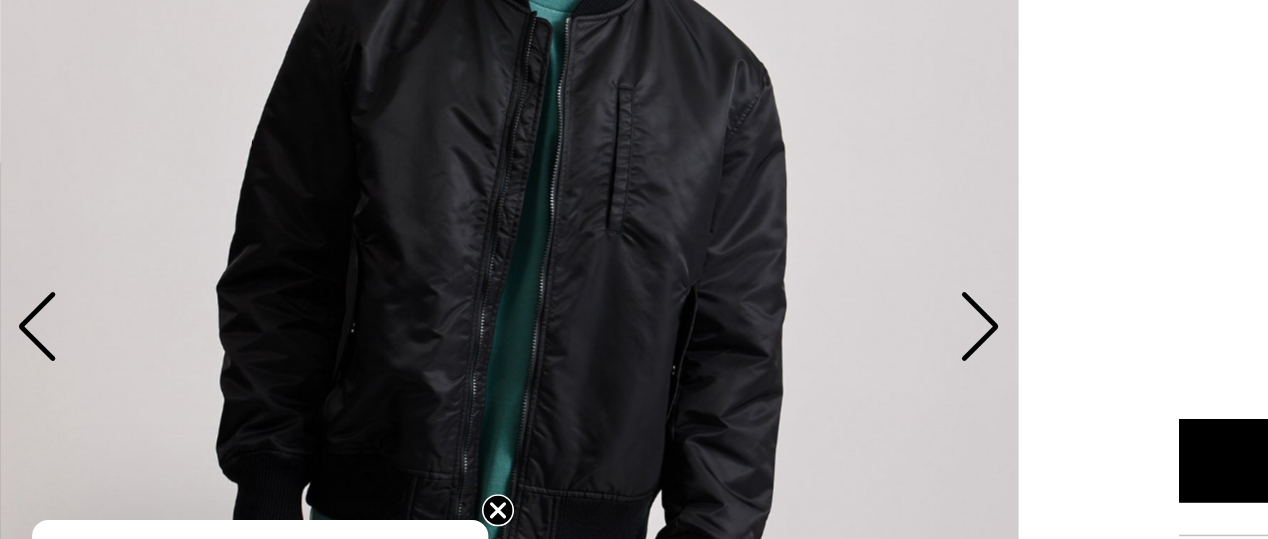 scroll, scrollTop: 0, scrollLeft: 0, axis: both 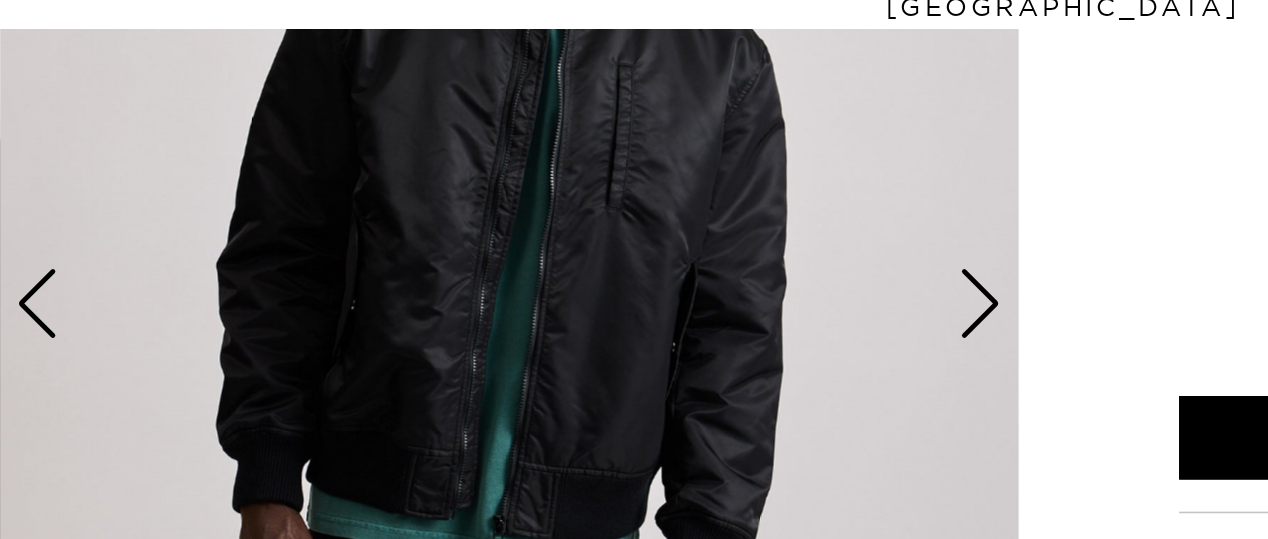 click at bounding box center (610, 257) 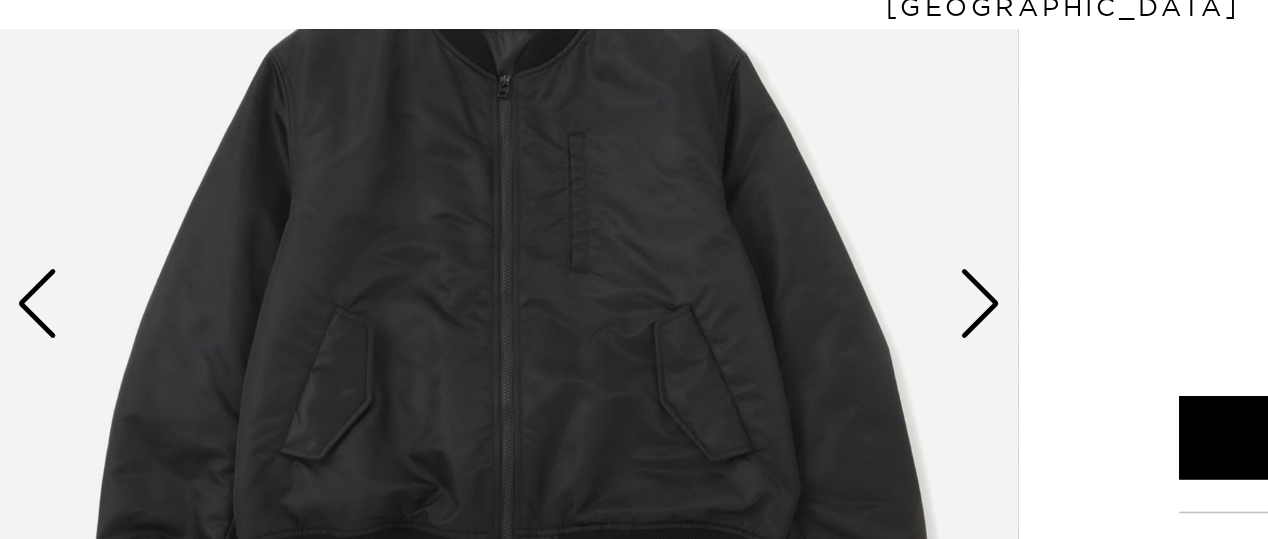 click at bounding box center (610, 257) 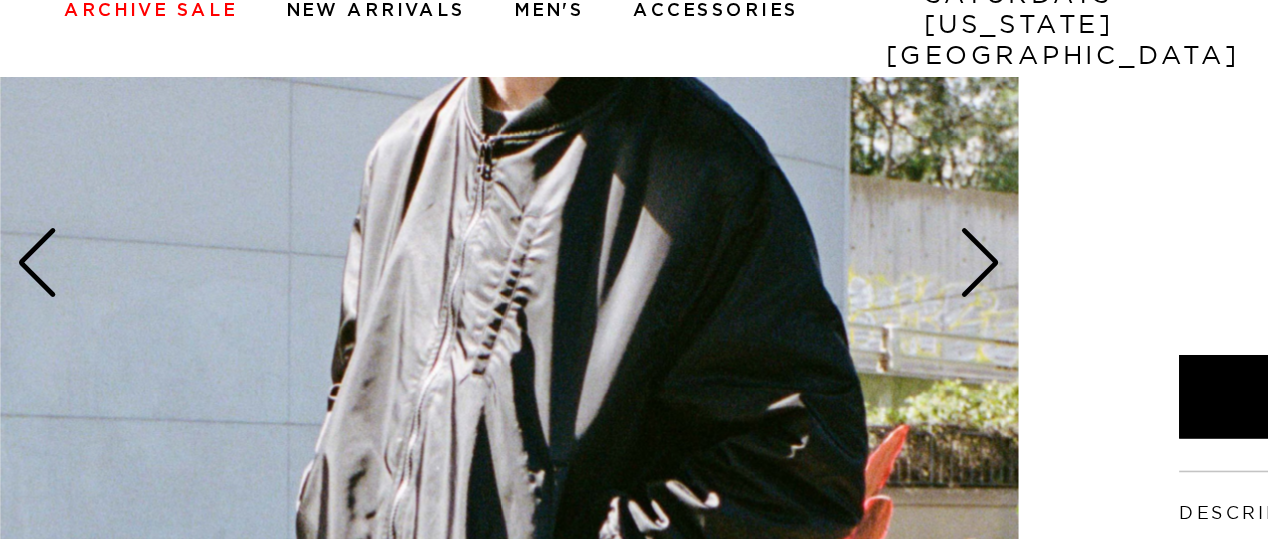 scroll, scrollTop: 296, scrollLeft: 0, axis: vertical 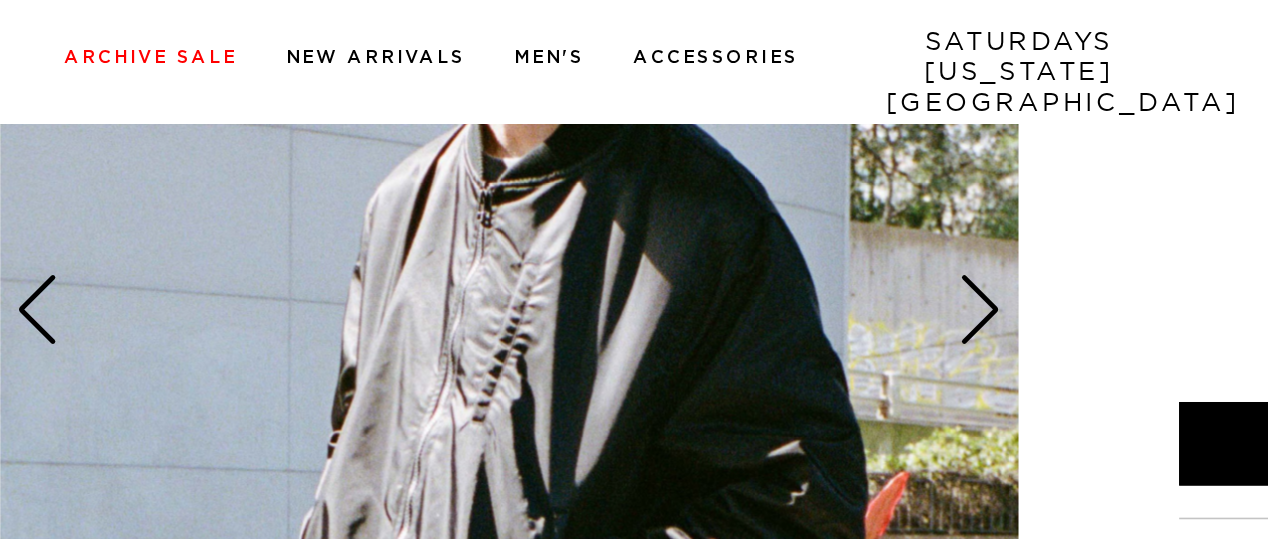 click at bounding box center (610, 201) 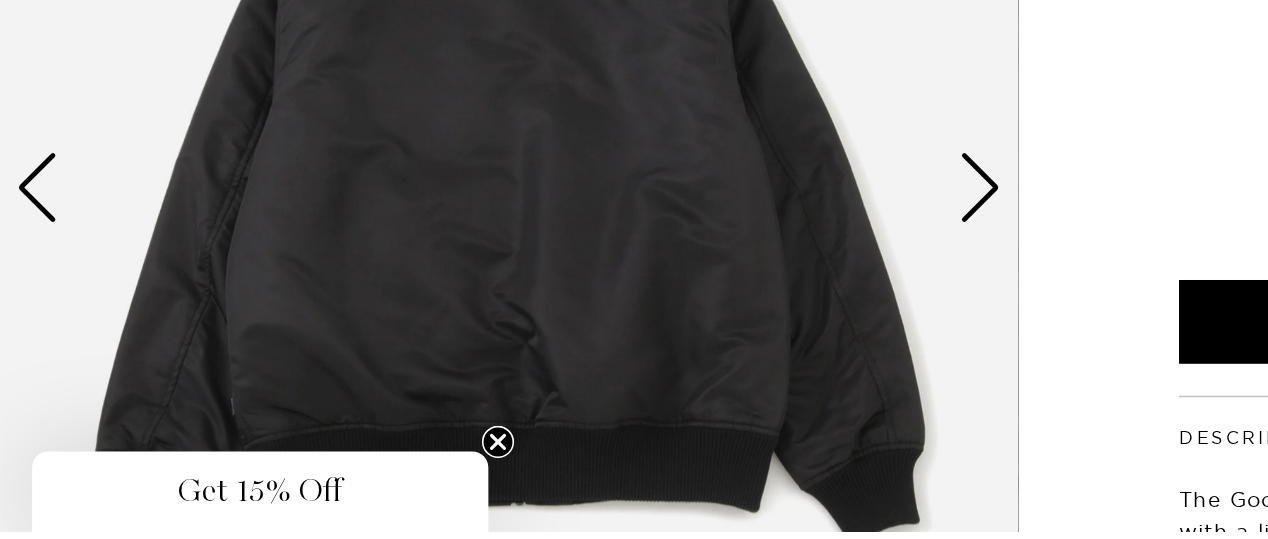 scroll, scrollTop: 174, scrollLeft: 0, axis: vertical 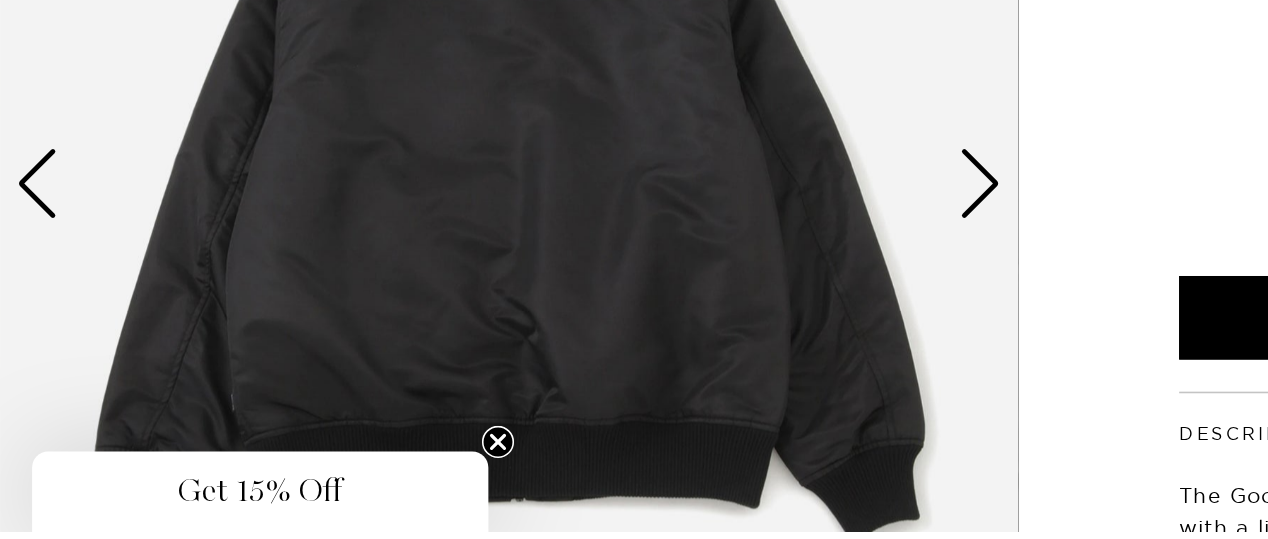 click at bounding box center (610, 323) 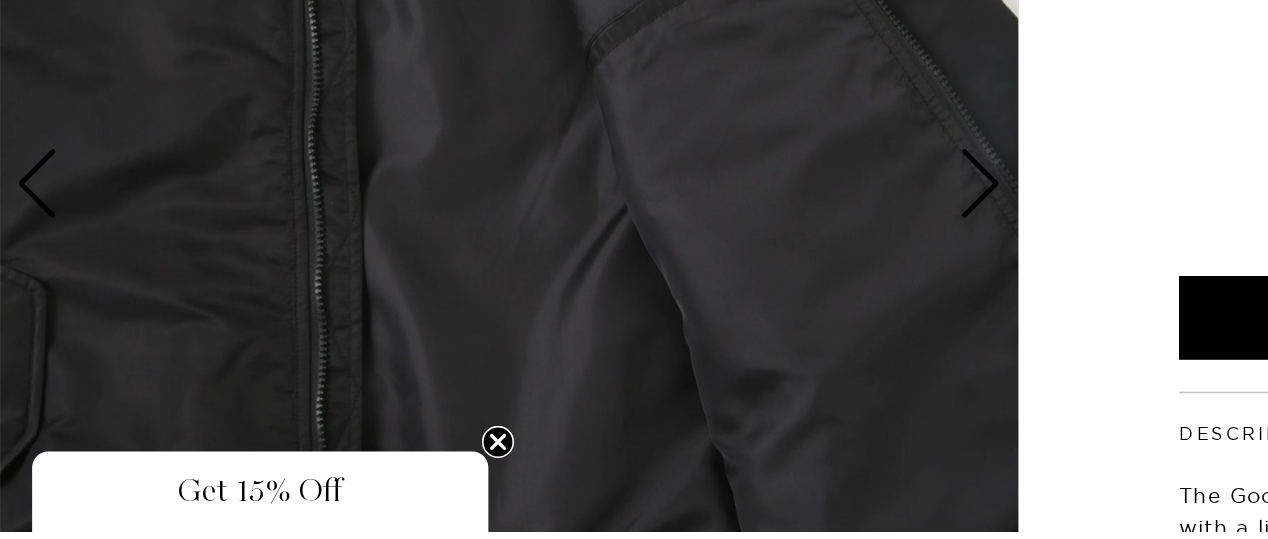 click at bounding box center [610, 323] 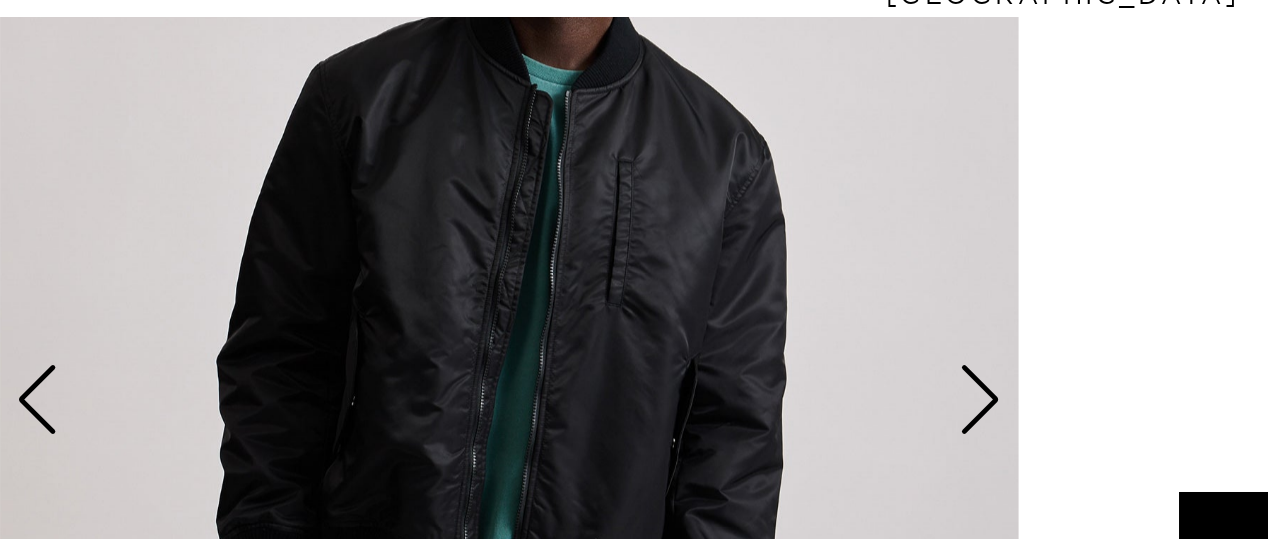 scroll, scrollTop: 173, scrollLeft: 0, axis: vertical 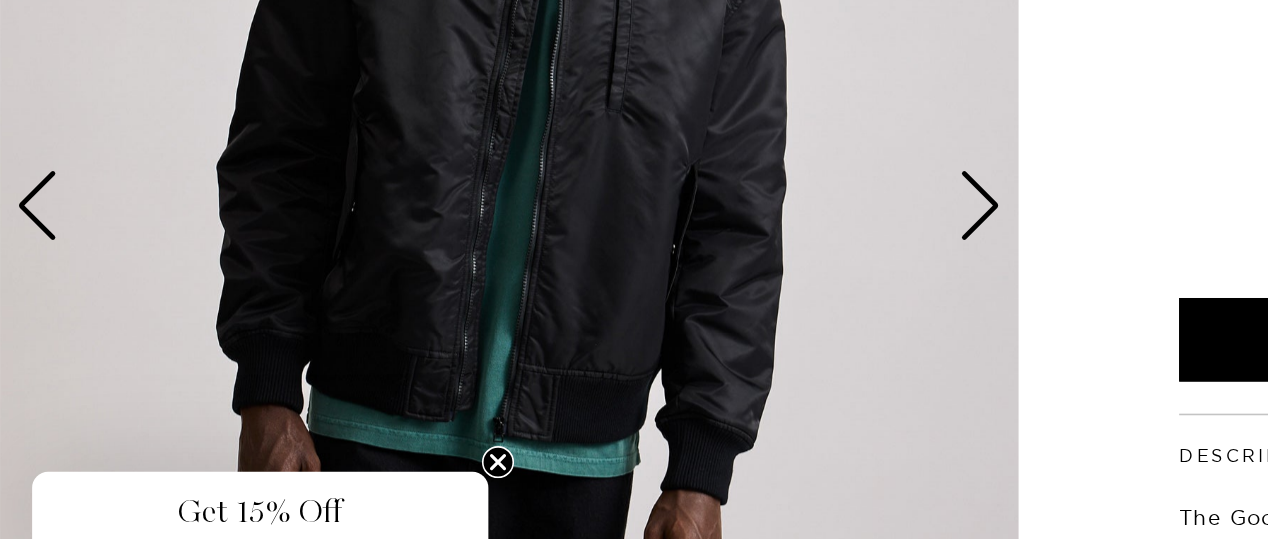 click at bounding box center [610, 324] 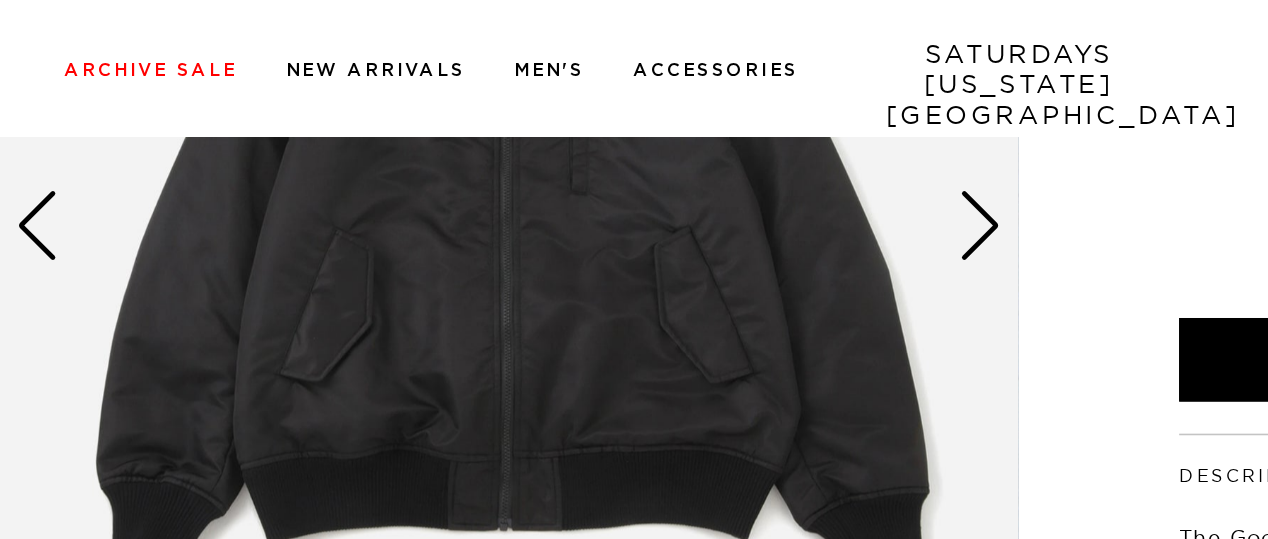 scroll, scrollTop: 355, scrollLeft: 0, axis: vertical 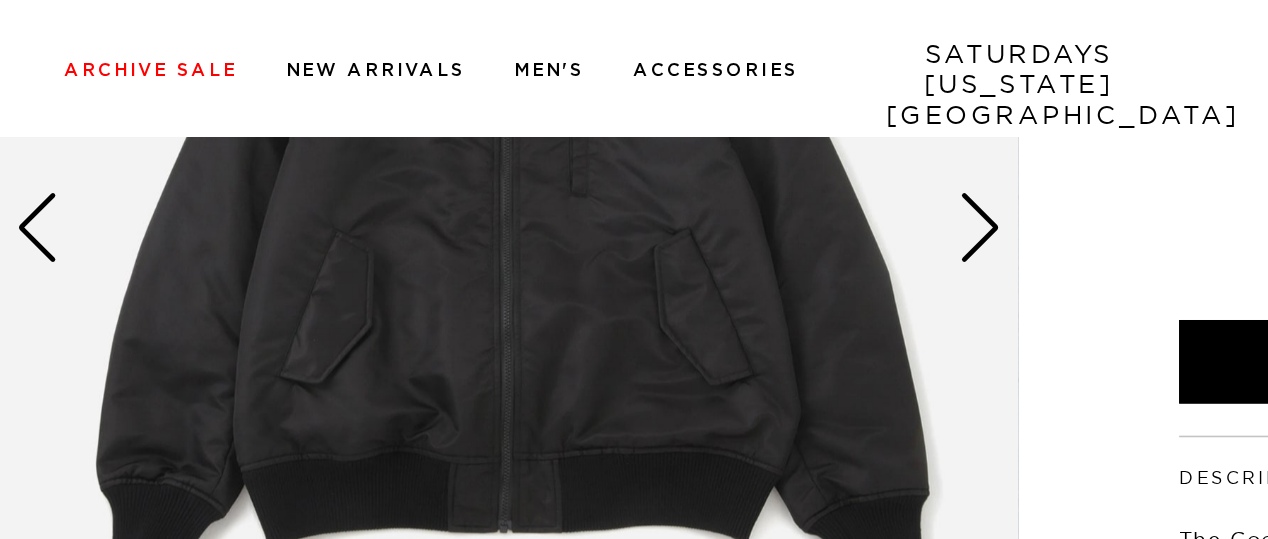 click on "2  /  5" at bounding box center (634, 164) 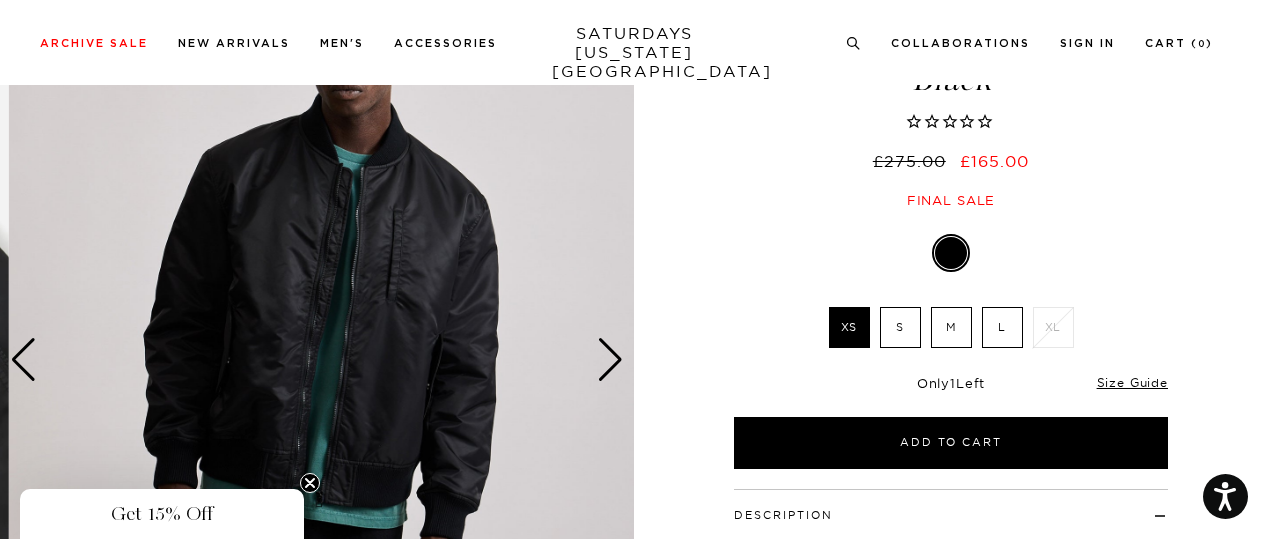 scroll, scrollTop: 136, scrollLeft: 0, axis: vertical 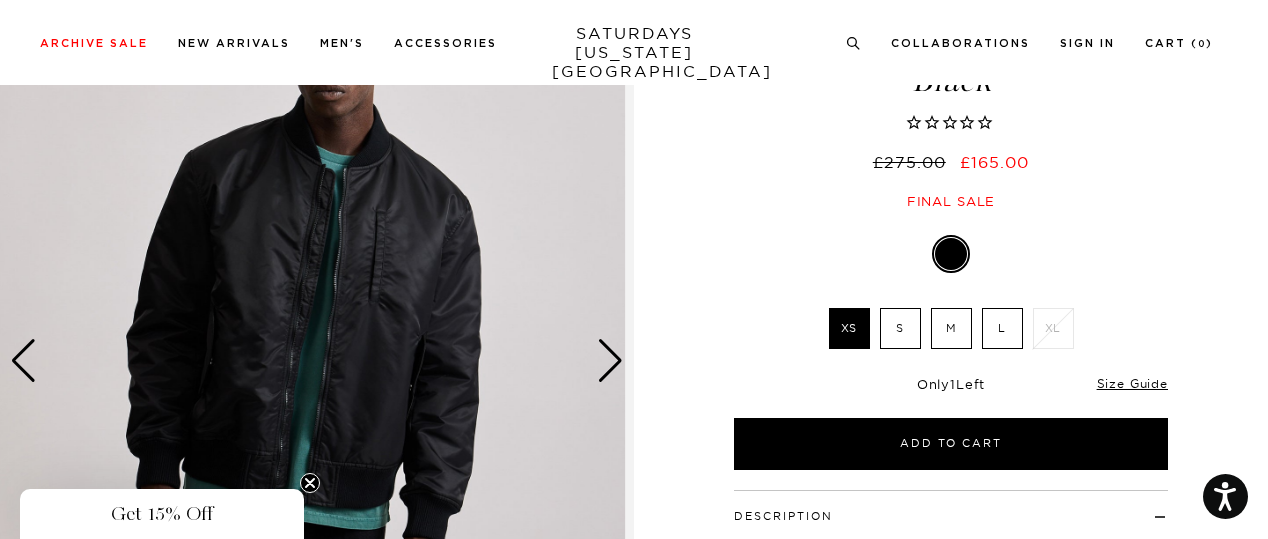 click on "L" at bounding box center (1002, 328) 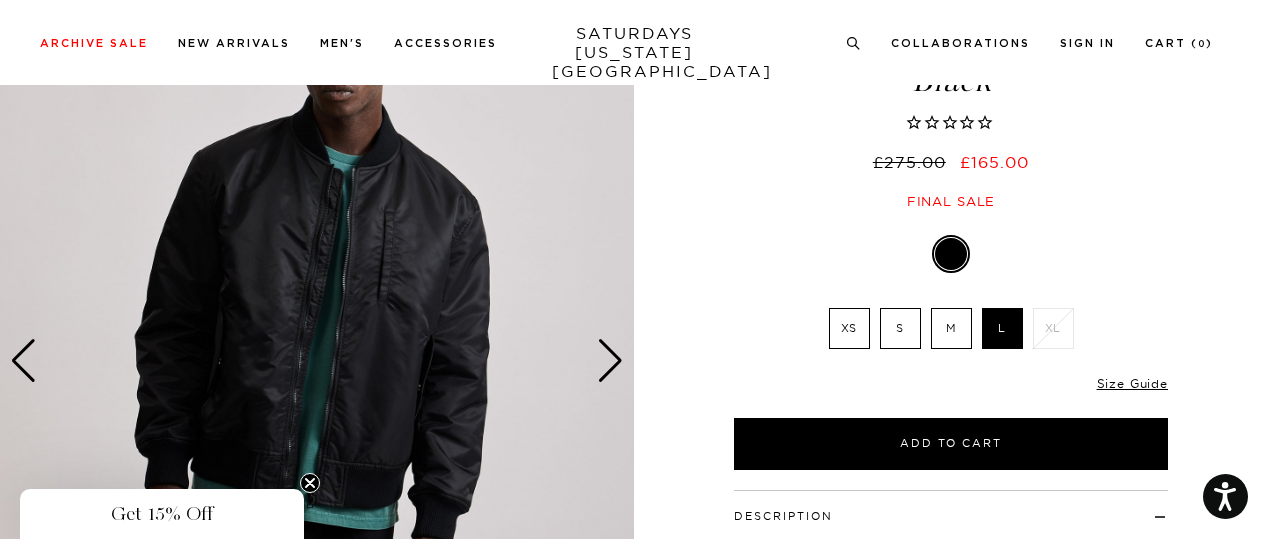 click on "M" at bounding box center (951, 328) 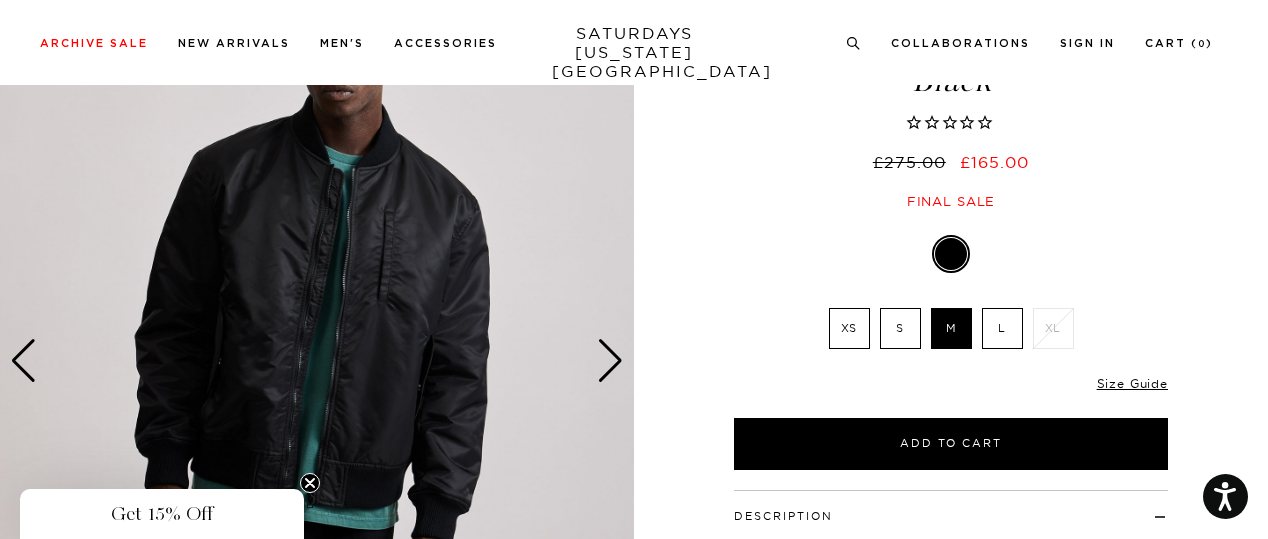click on "L" at bounding box center (1002, 328) 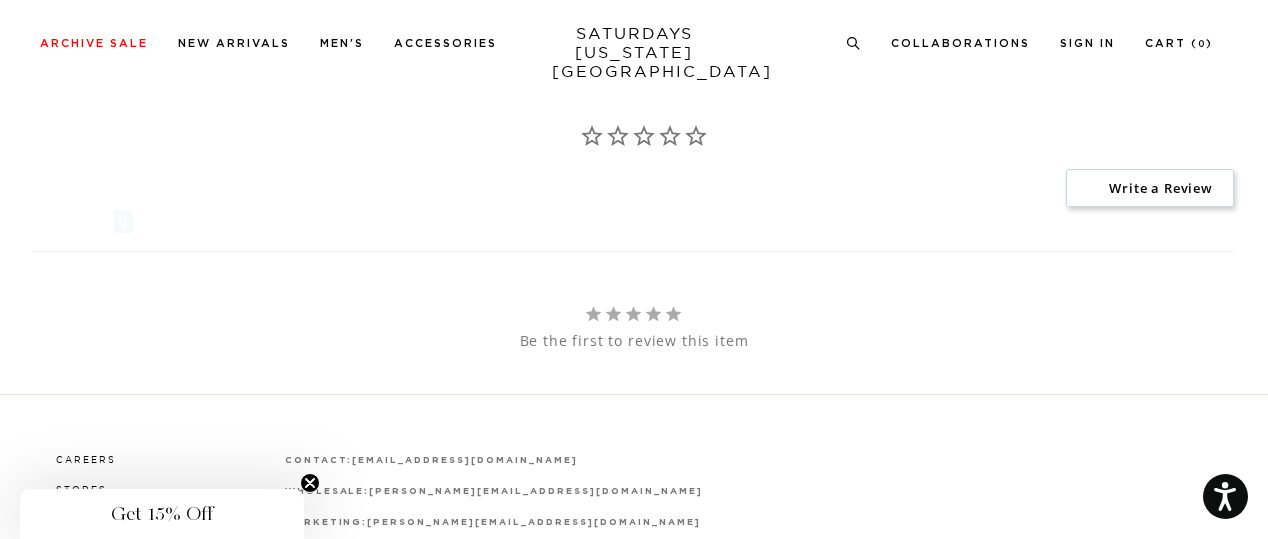 scroll, scrollTop: 1689, scrollLeft: 0, axis: vertical 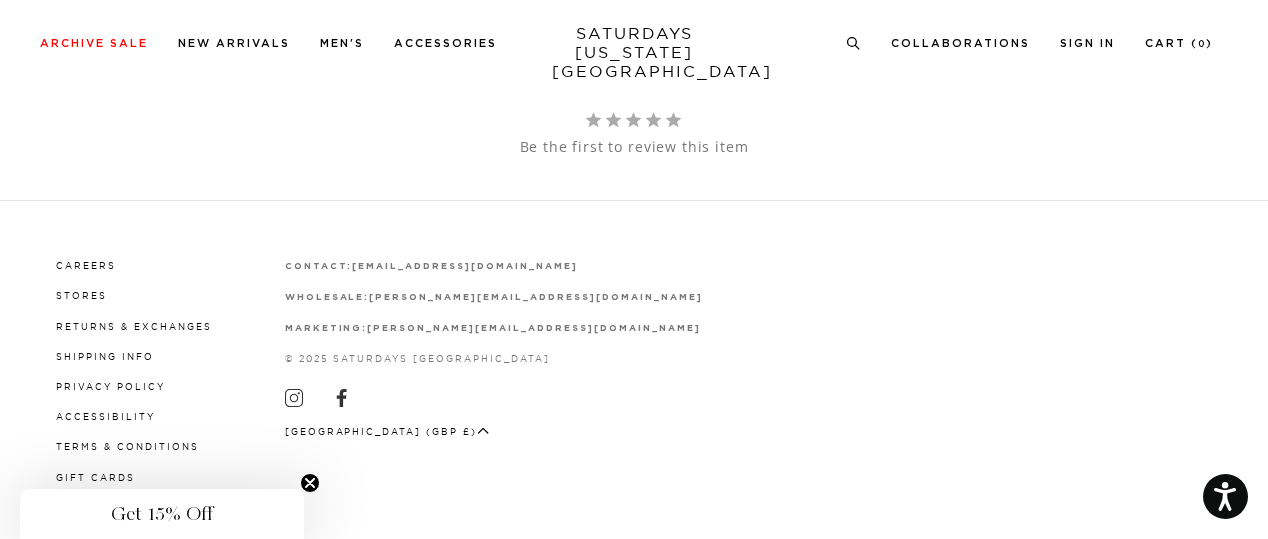 click on "Returns & Exchanges" at bounding box center [134, 325] 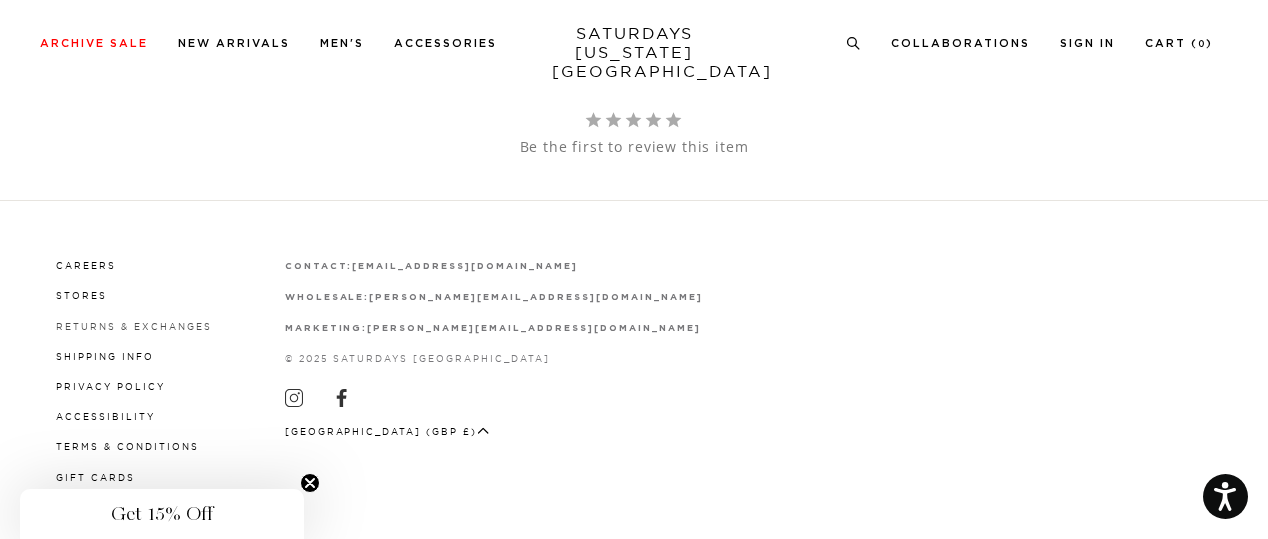 click on "Returns & Exchanges" at bounding box center (134, 326) 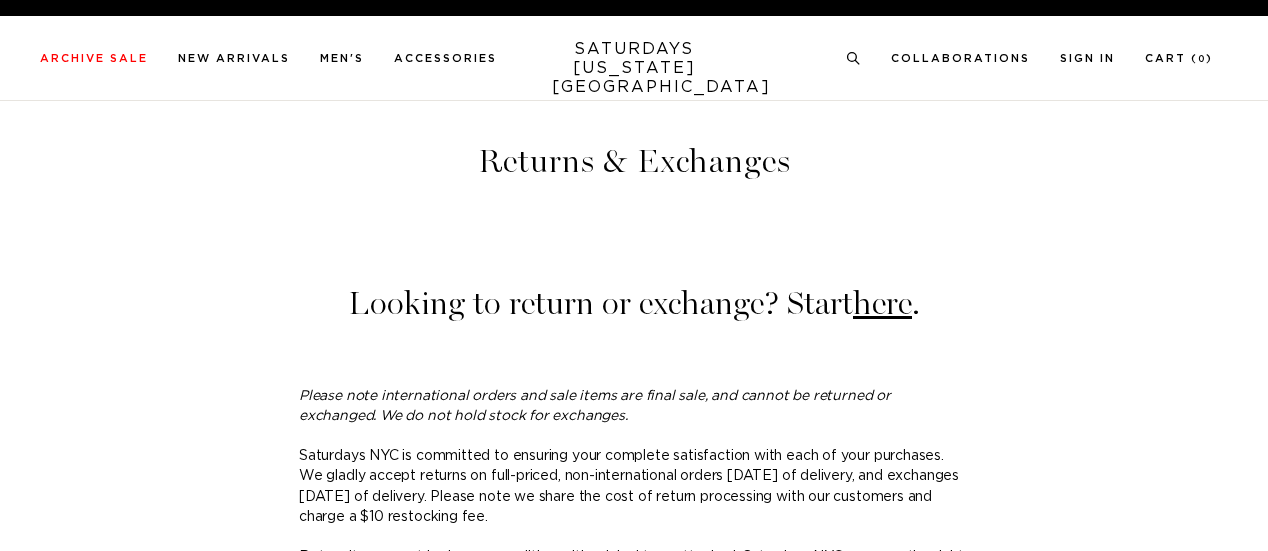 scroll, scrollTop: 0, scrollLeft: 0, axis: both 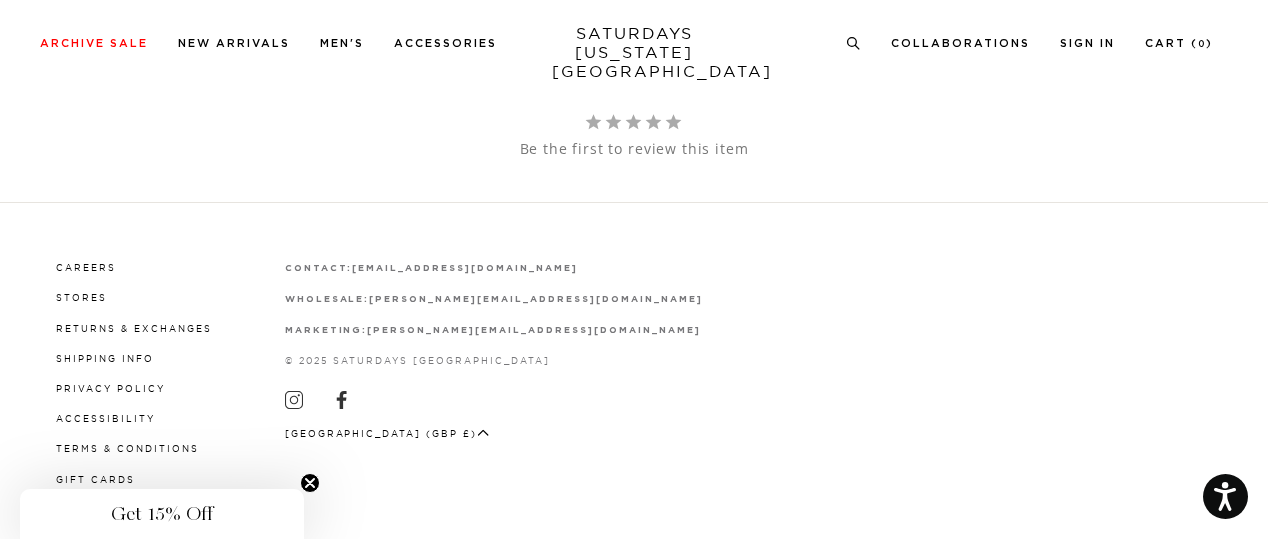 click on "Careers
Stores
Returns & Exchanges
Shipping Info
Privacy Policy
Accessibility
Terms & Conditions
Gift Cards
contact:" at bounding box center [634, 372] 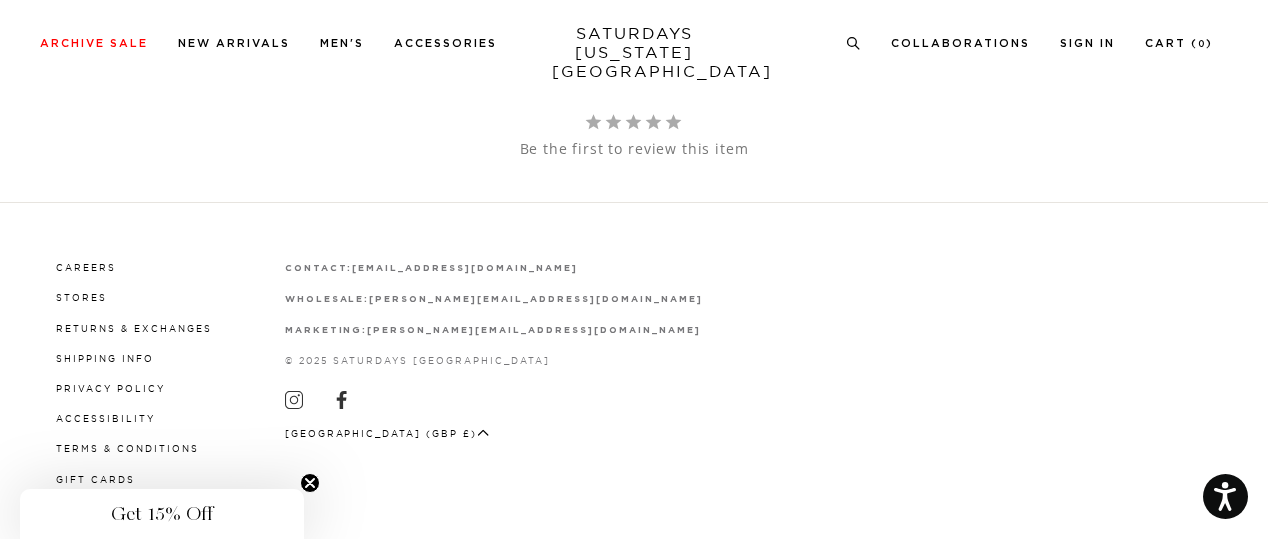 click on "Careers
Stores
Returns & Exchanges
Shipping Info
Privacy Policy
Accessibility
Terms & Conditions
Gift Cards
contact:" at bounding box center (634, 372) 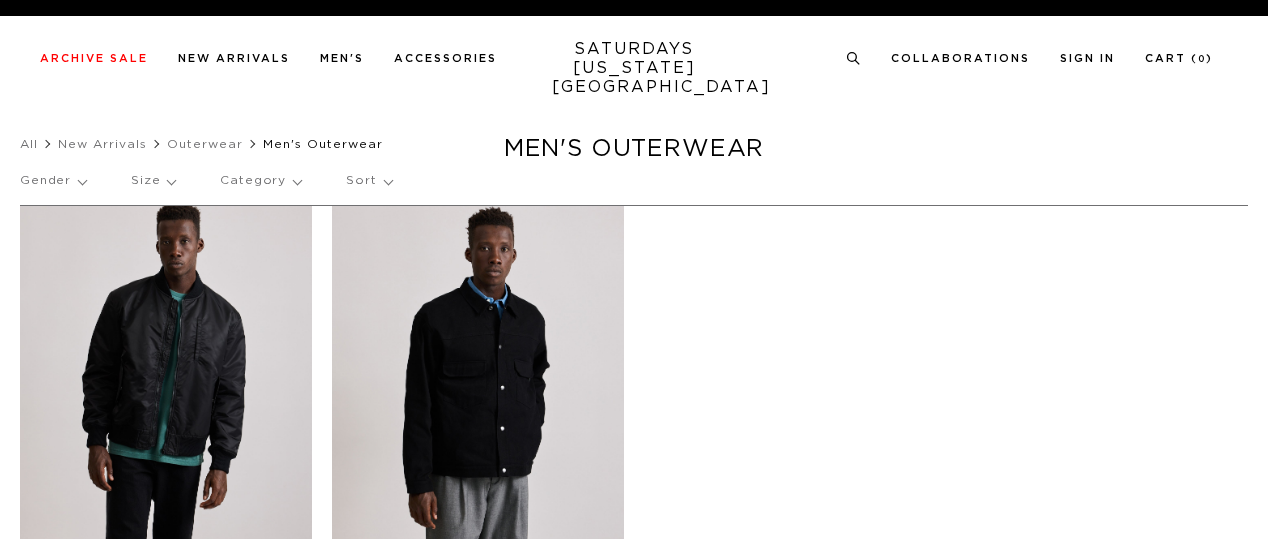 scroll, scrollTop: 310, scrollLeft: 0, axis: vertical 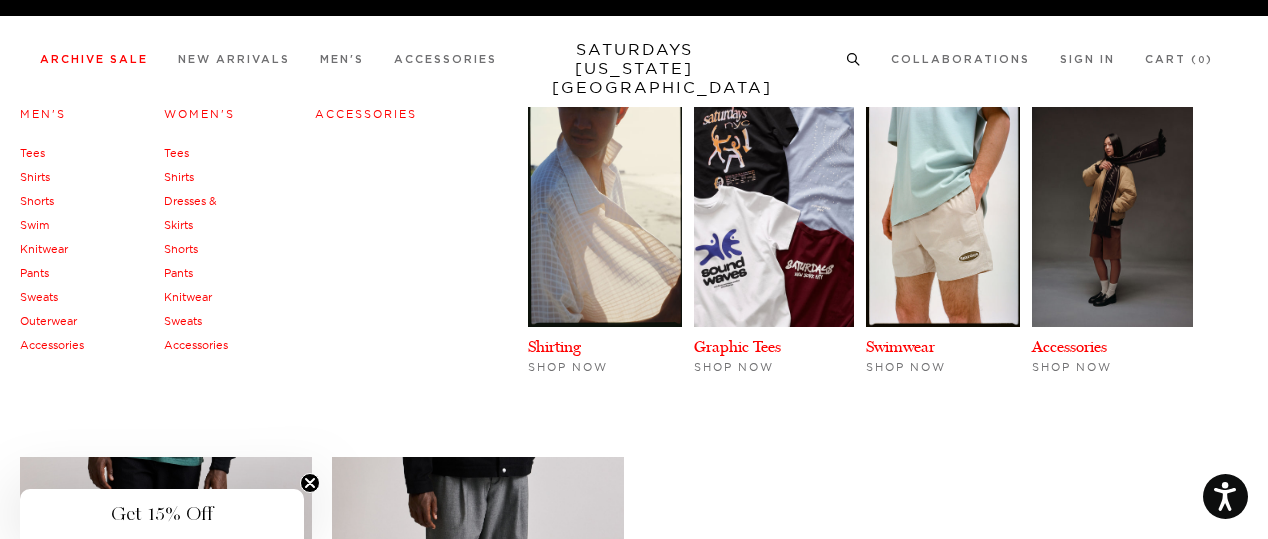 click on "Sweats" at bounding box center (39, 297) 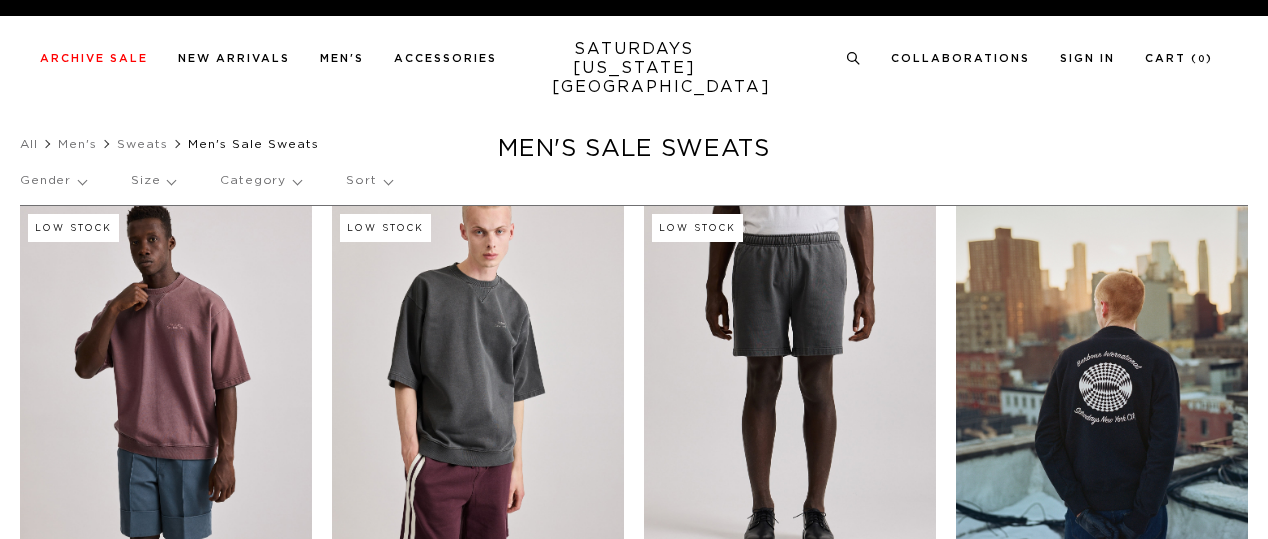 scroll, scrollTop: 0, scrollLeft: 0, axis: both 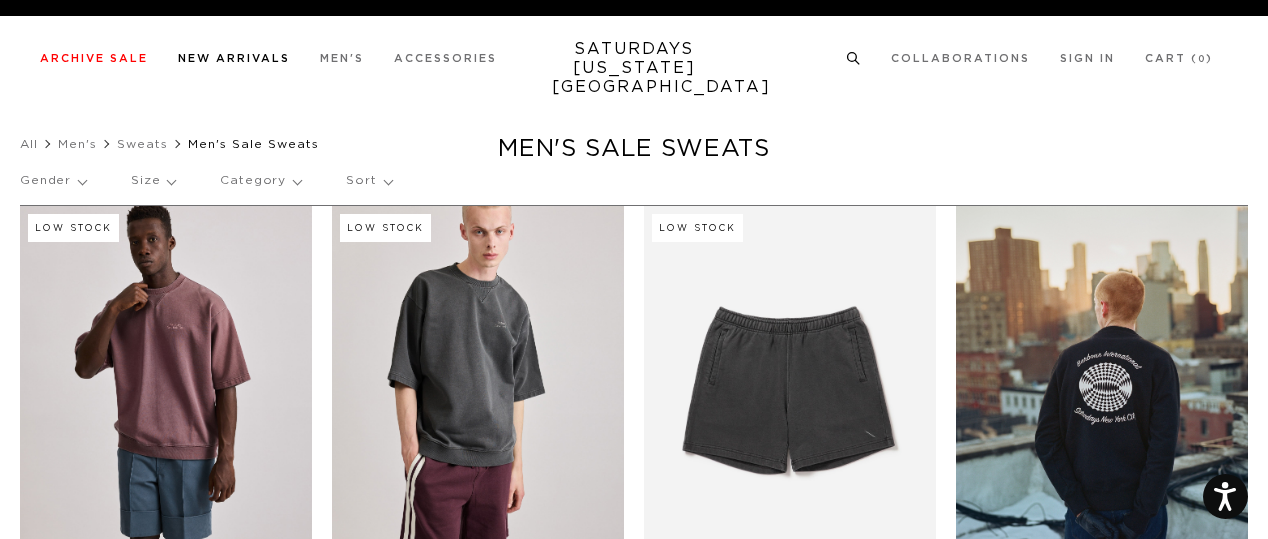 click on "New Arrivals" at bounding box center (234, 58) 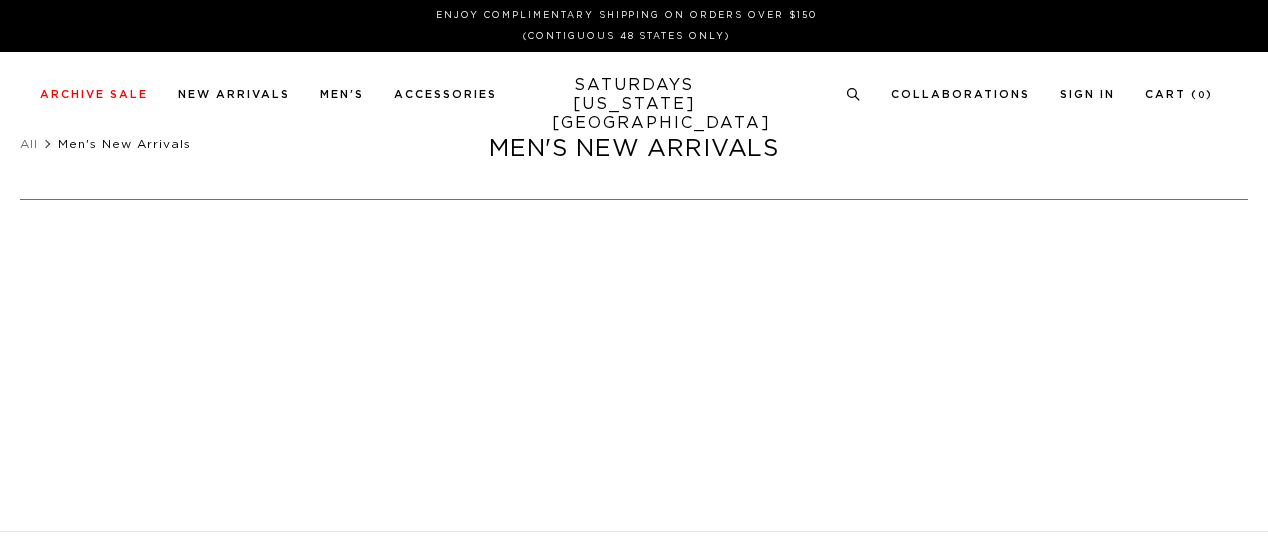 scroll, scrollTop: 0, scrollLeft: 0, axis: both 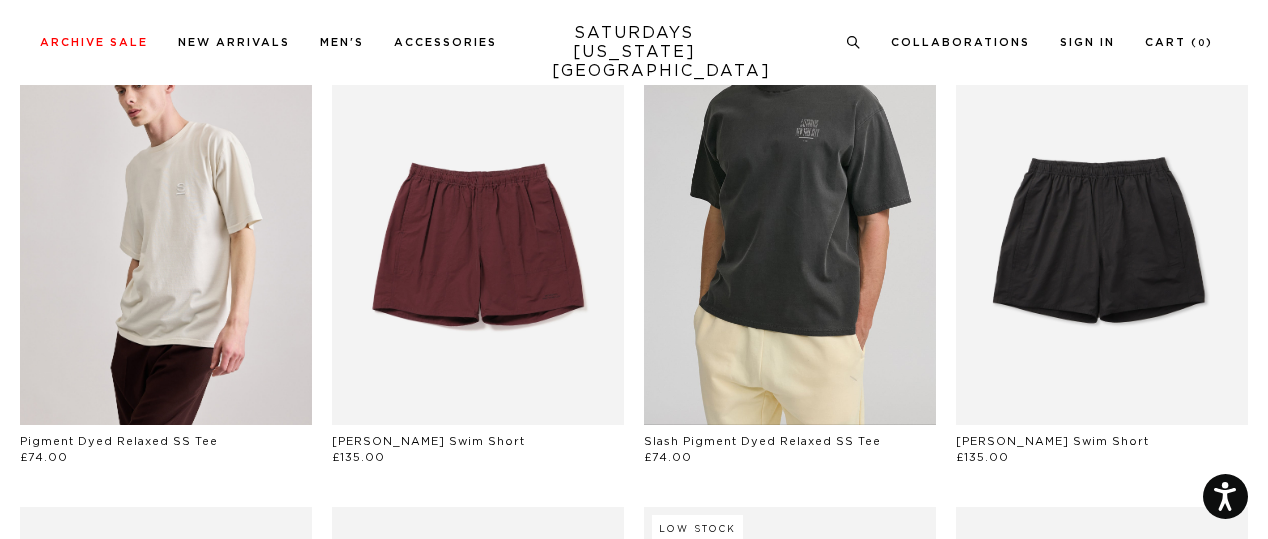 click at bounding box center [790, 242] 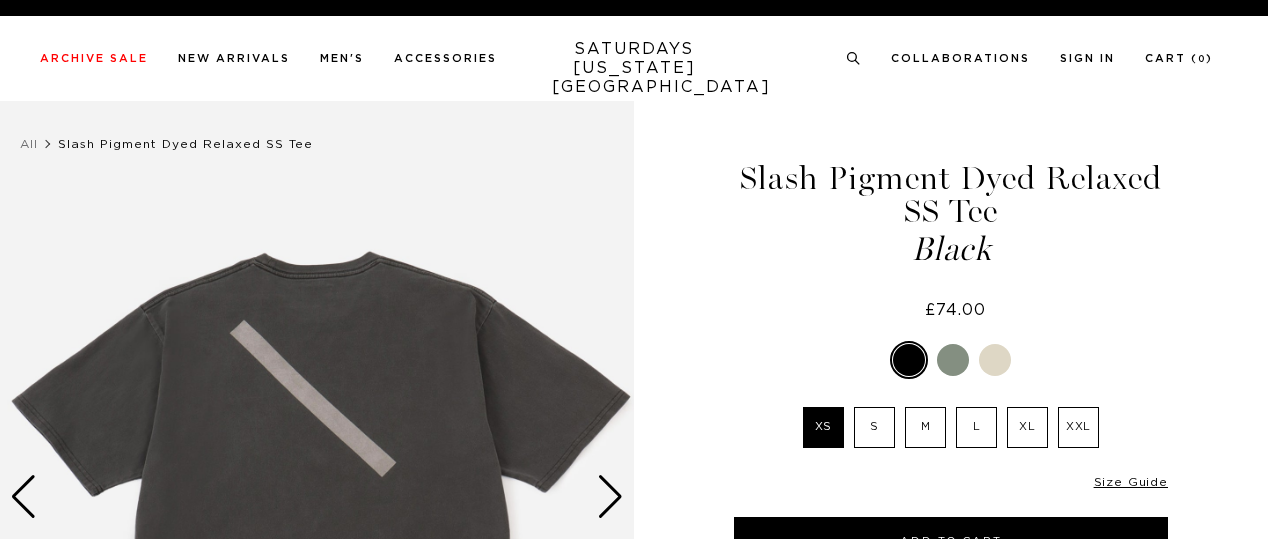 scroll, scrollTop: 0, scrollLeft: 0, axis: both 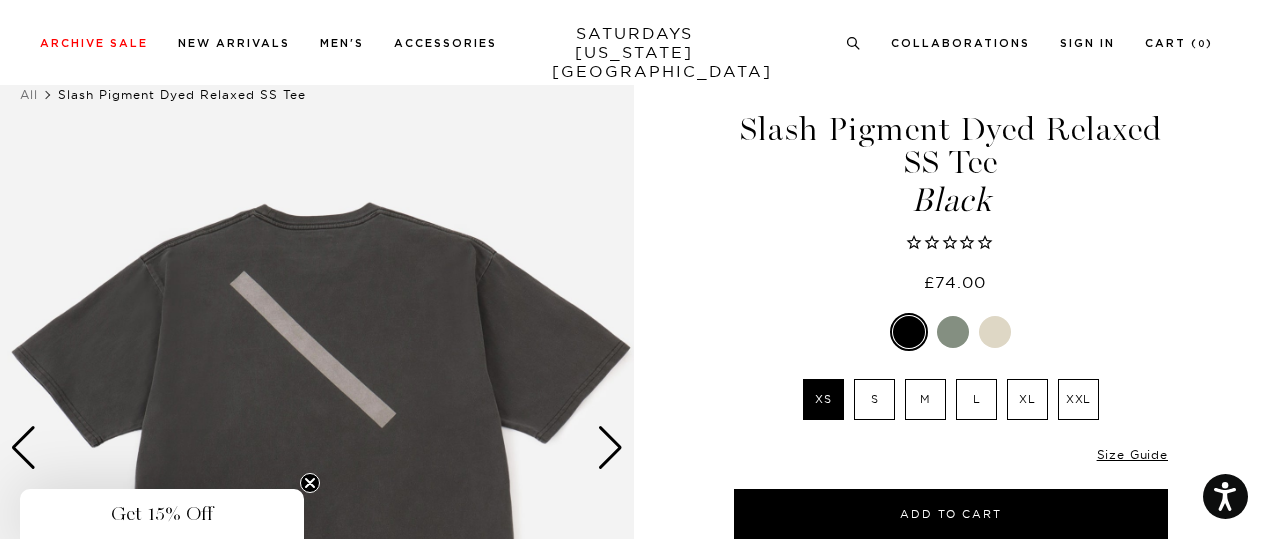 click at bounding box center [610, 448] 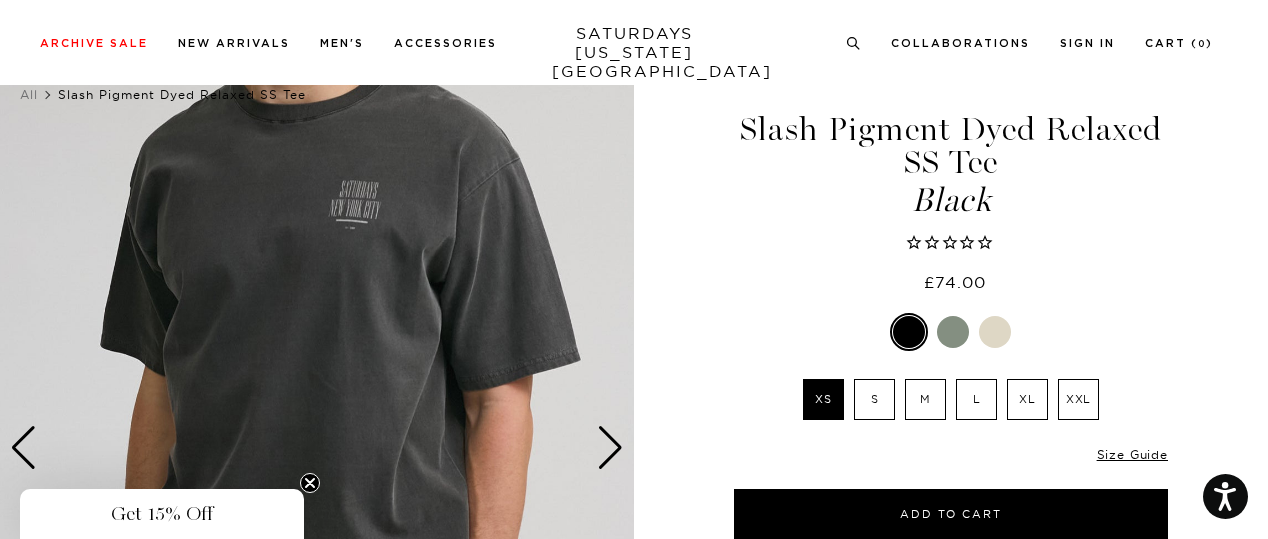 click at bounding box center (610, 448) 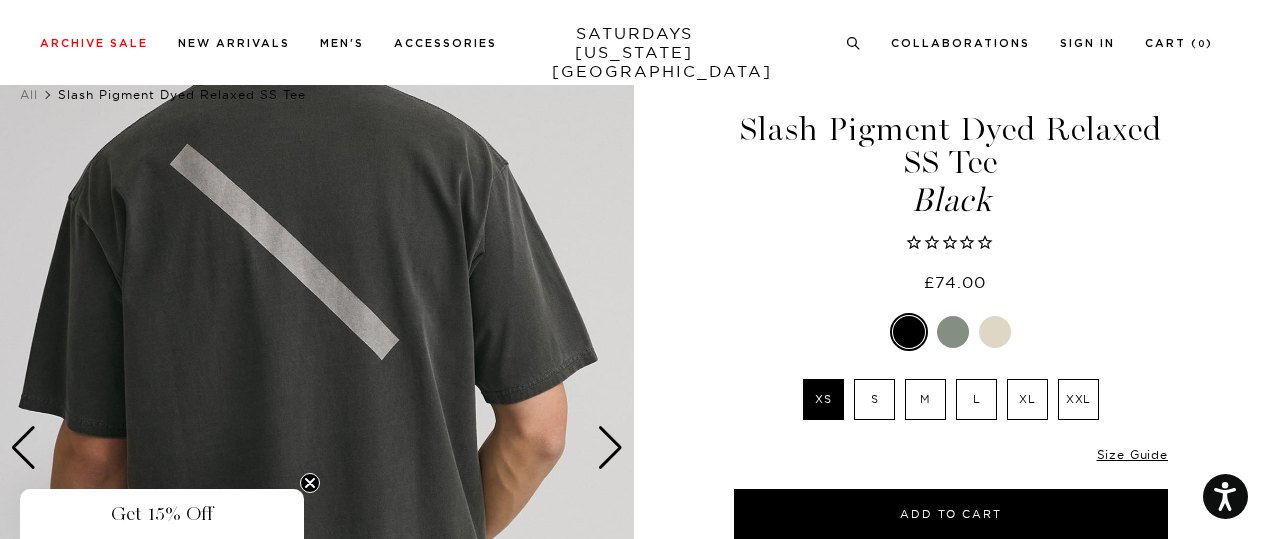 click at bounding box center (610, 448) 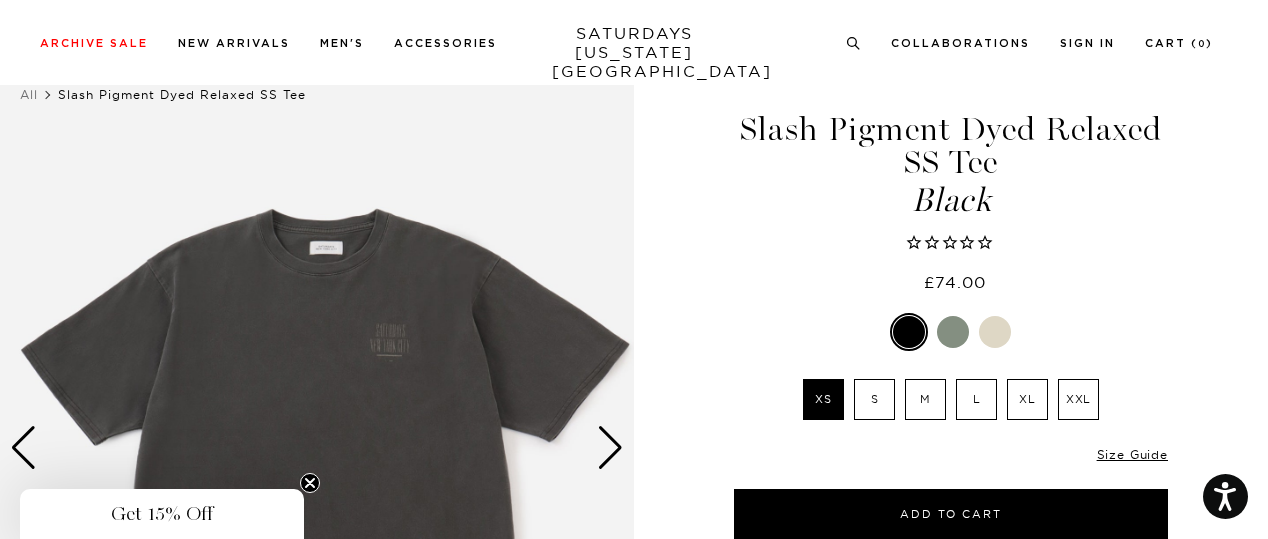 click at bounding box center (610, 448) 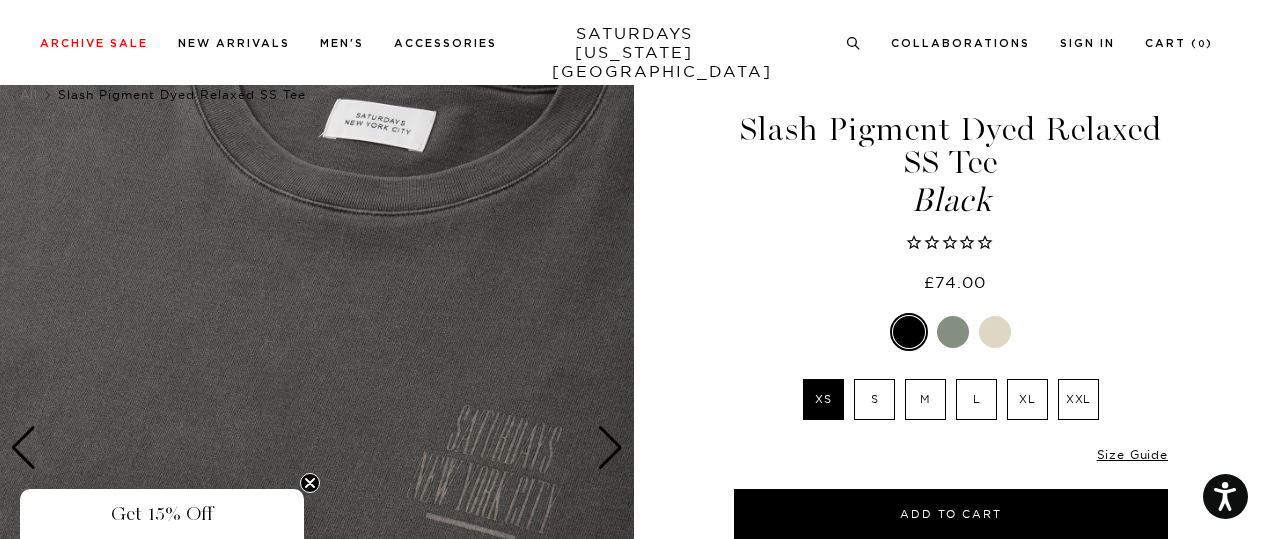 click at bounding box center [610, 448] 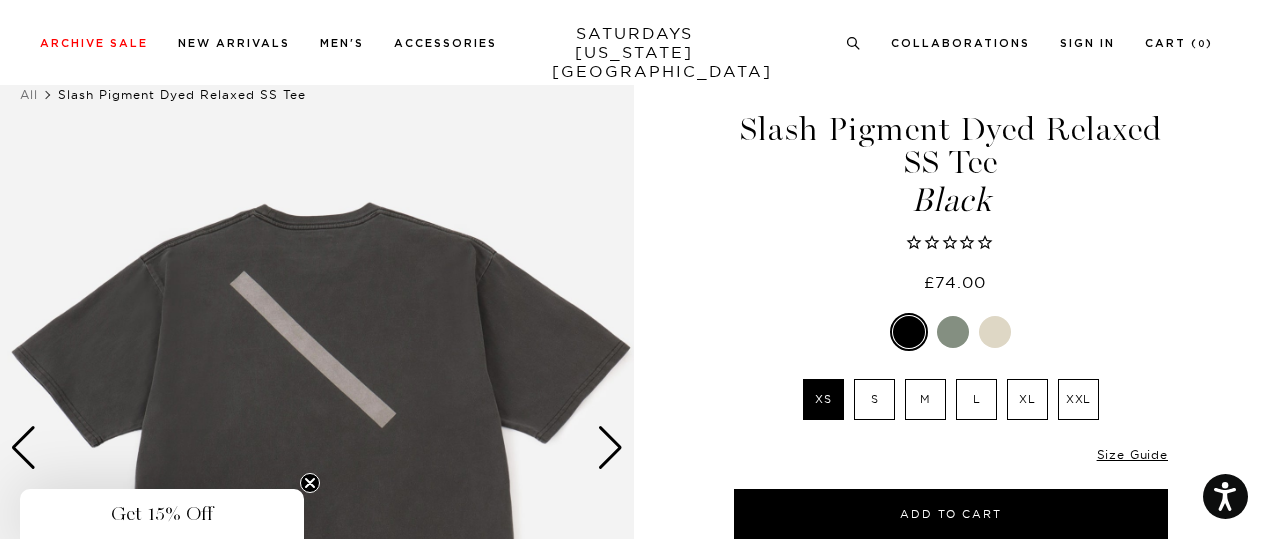 click at bounding box center (610, 448) 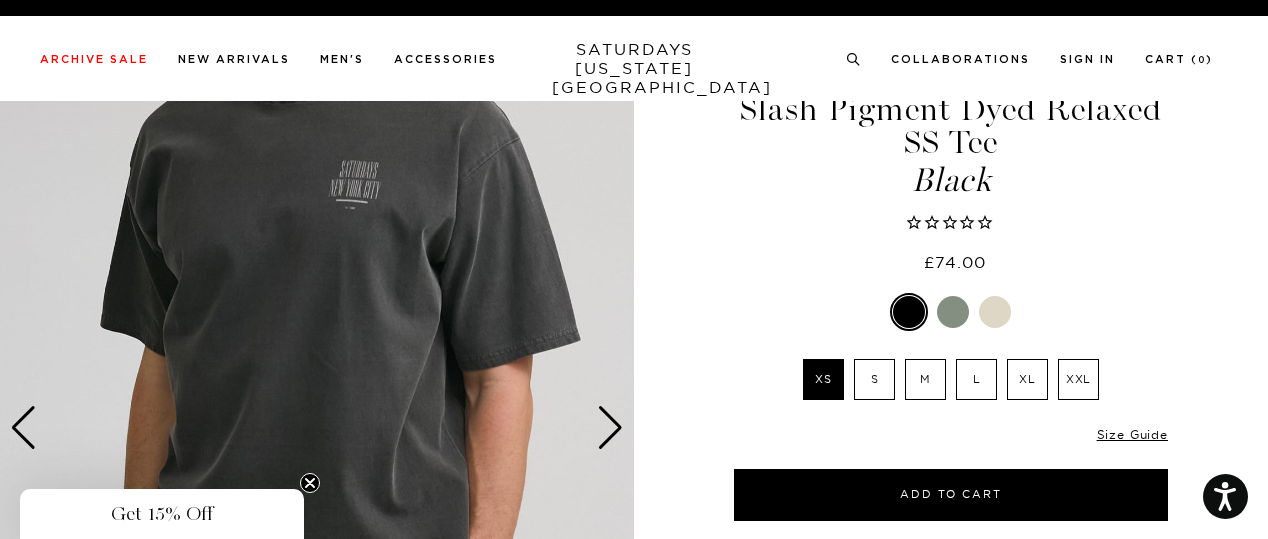 scroll, scrollTop: 0, scrollLeft: 0, axis: both 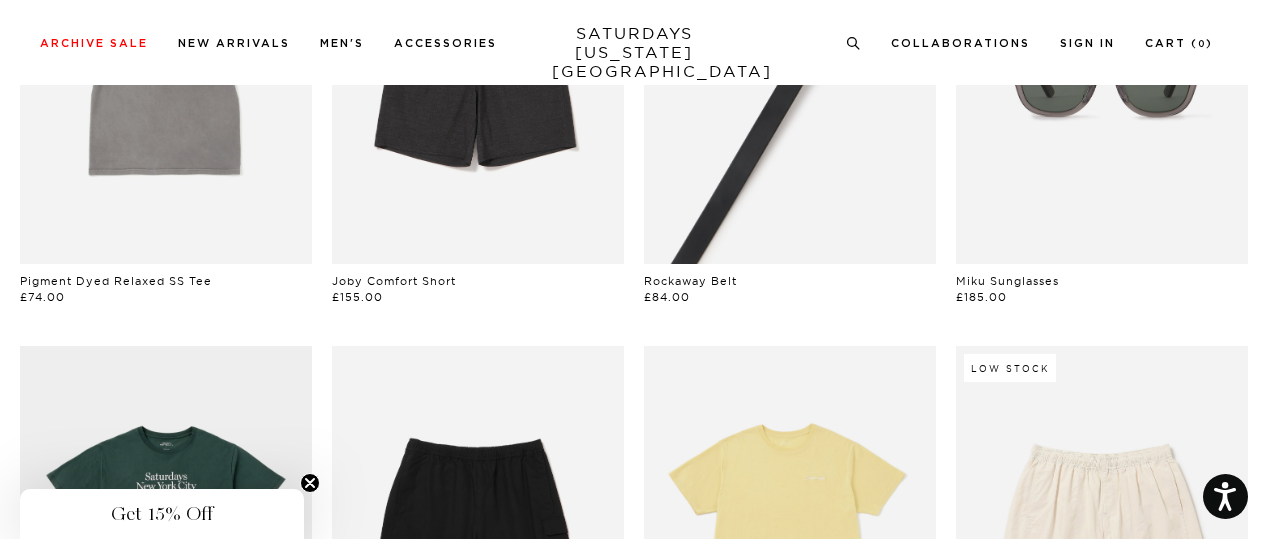 click at bounding box center [790, 81] 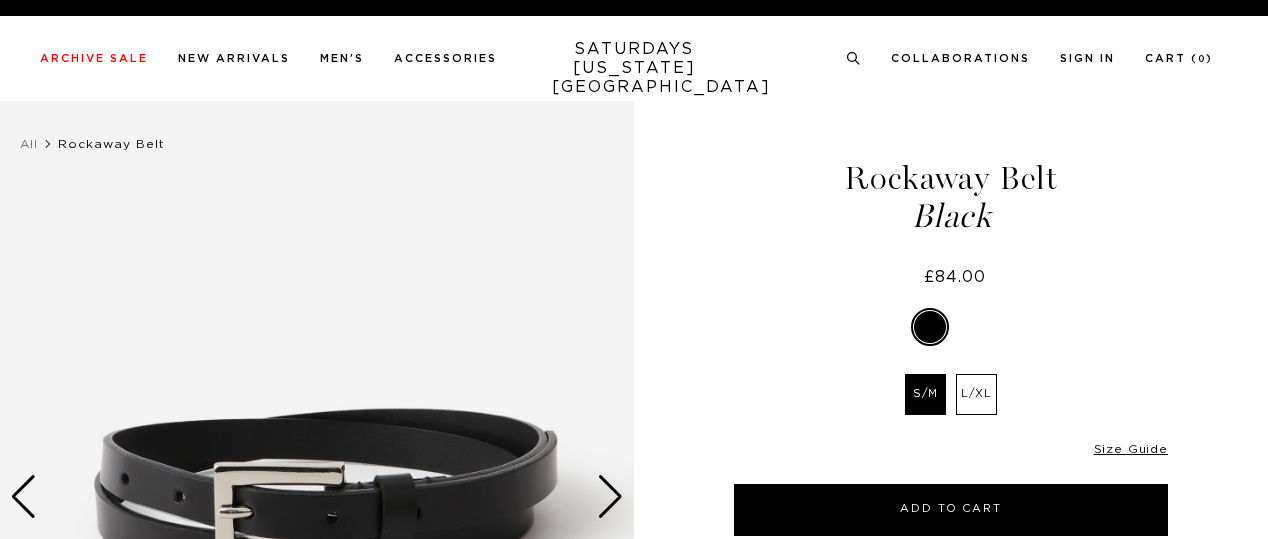 scroll, scrollTop: 0, scrollLeft: 0, axis: both 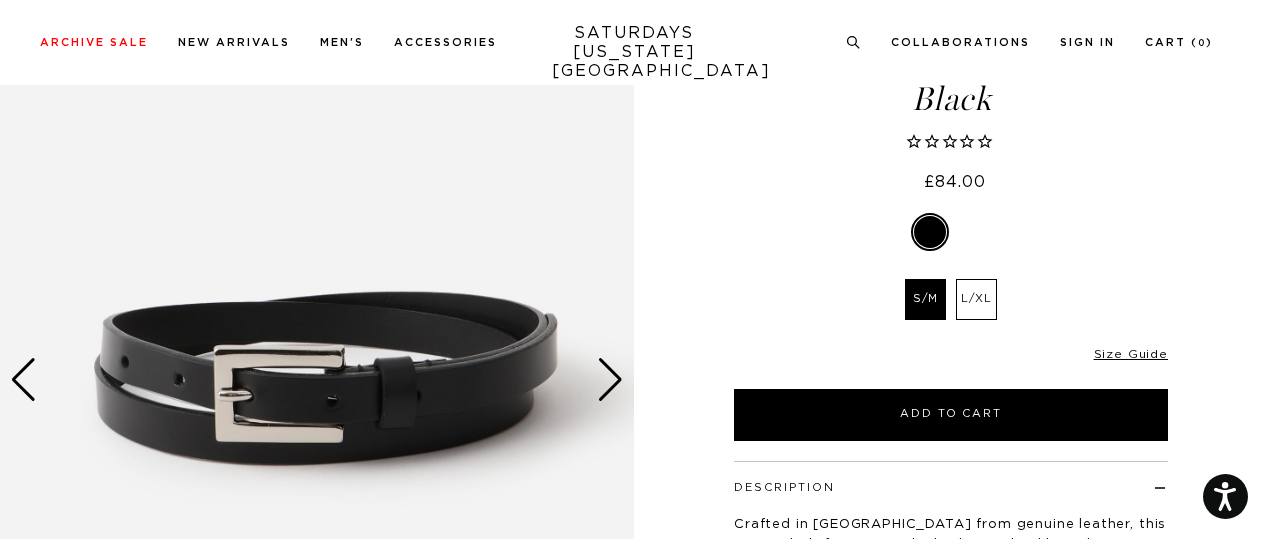 click at bounding box center [610, 380] 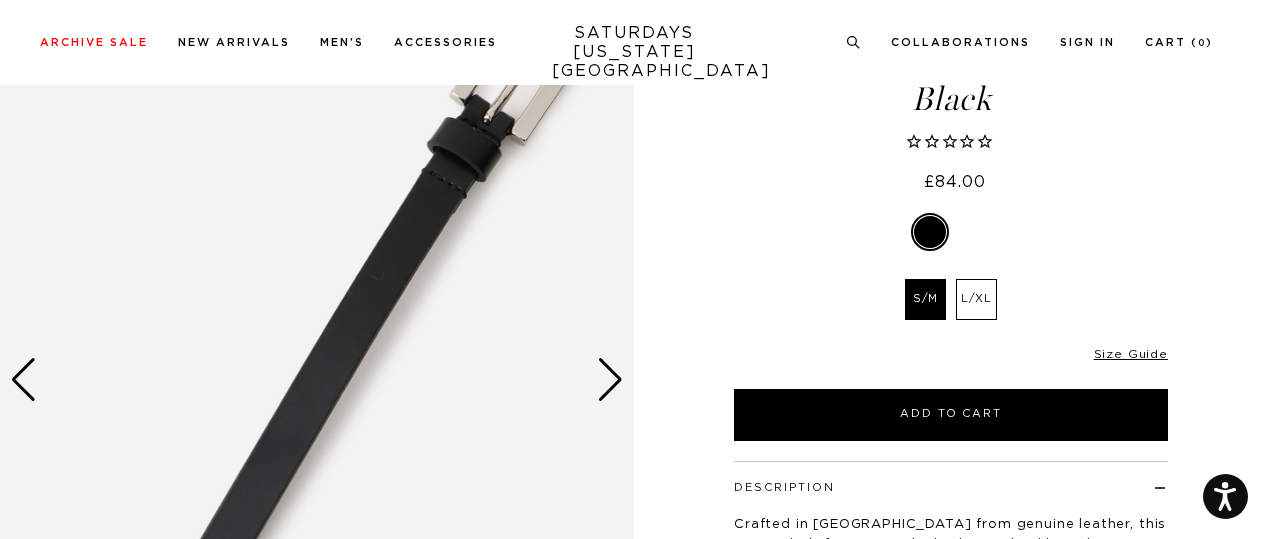click at bounding box center (610, 380) 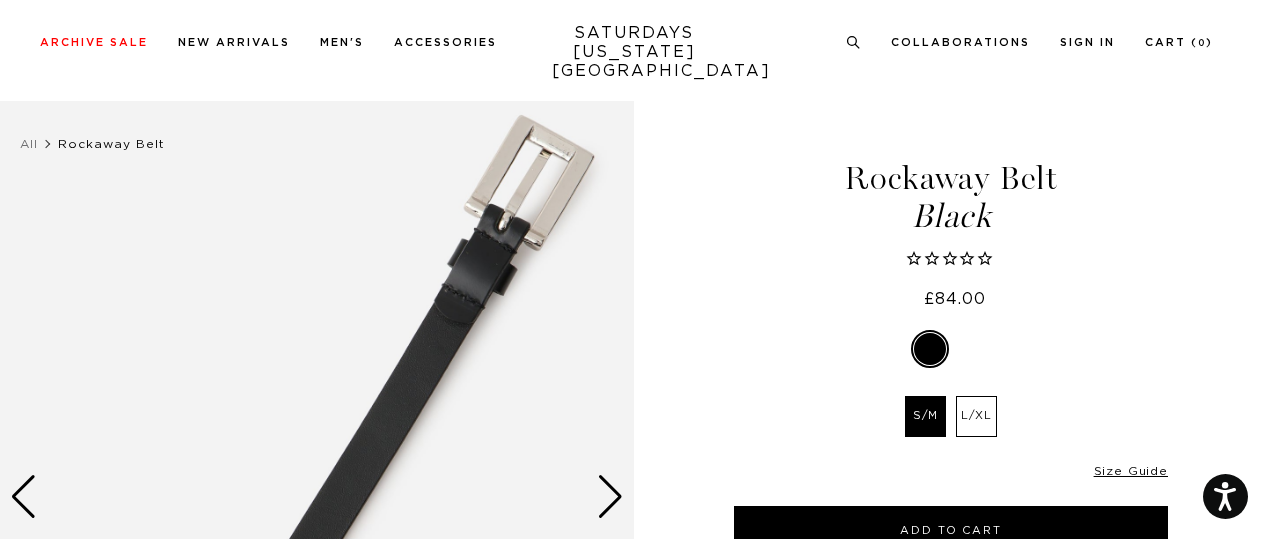 scroll, scrollTop: 0, scrollLeft: 11, axis: horizontal 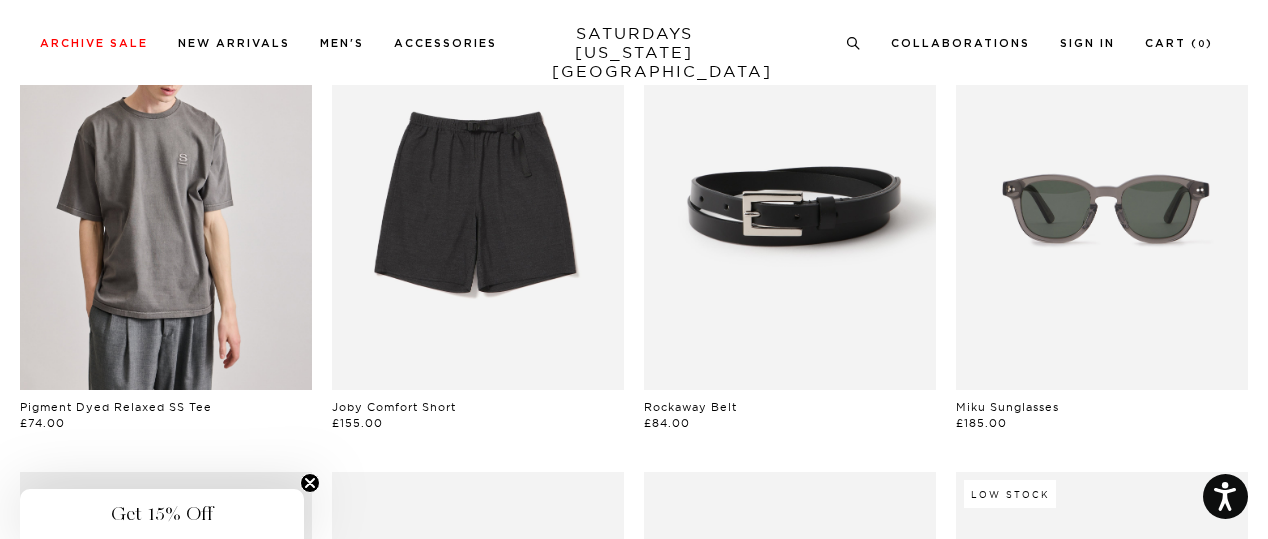 click at bounding box center [166, 207] 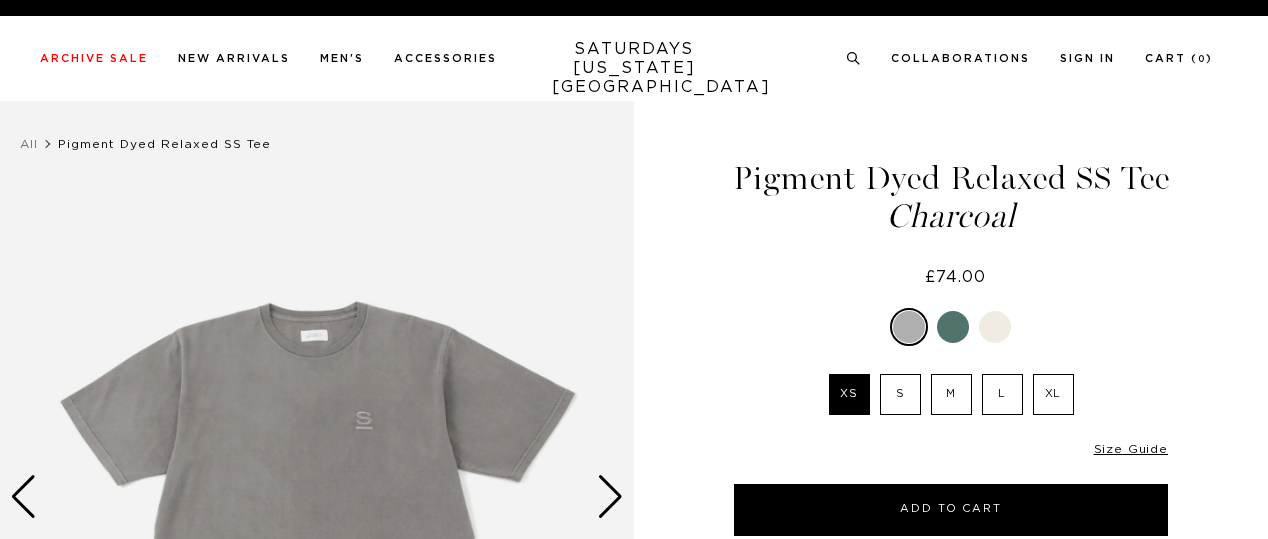scroll, scrollTop: 0, scrollLeft: 0, axis: both 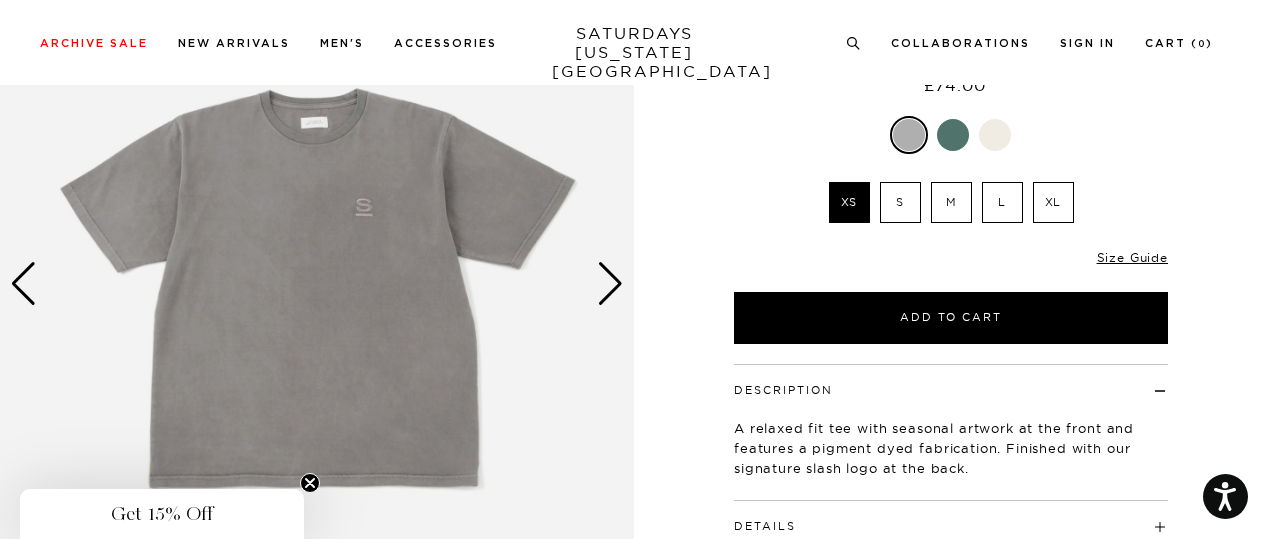 click at bounding box center [317, 284] 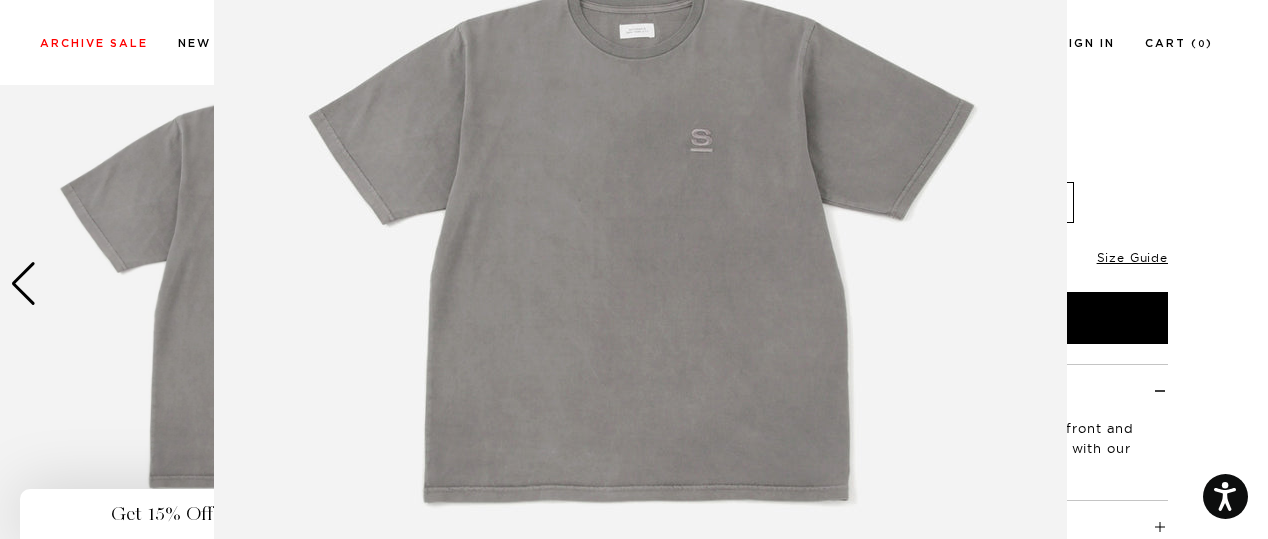 scroll, scrollTop: 277, scrollLeft: 0, axis: vertical 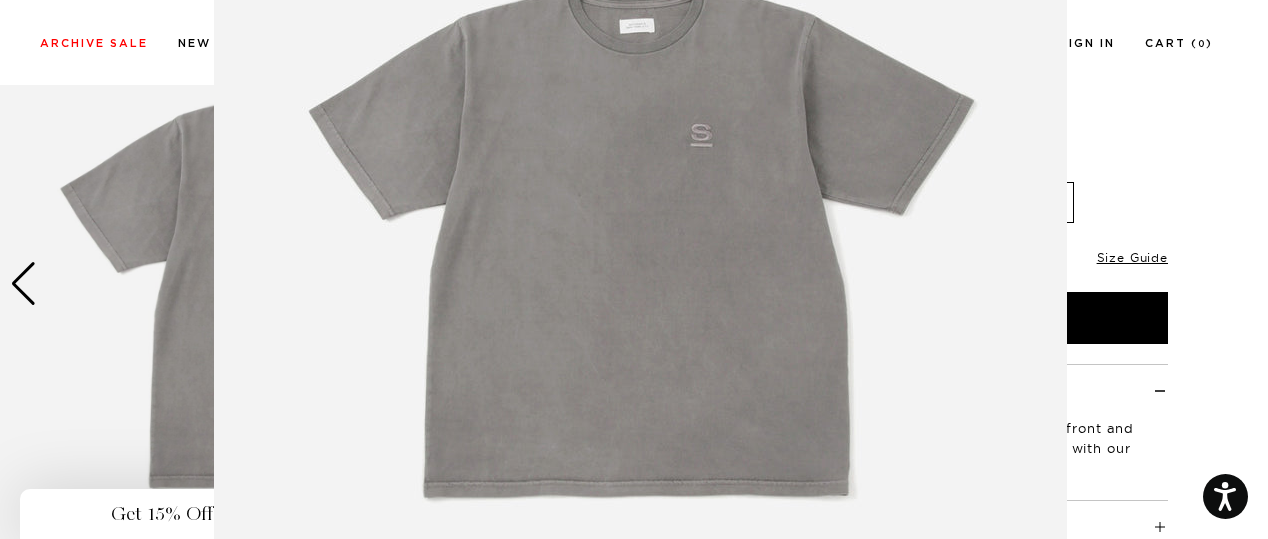 click at bounding box center [640, 235] 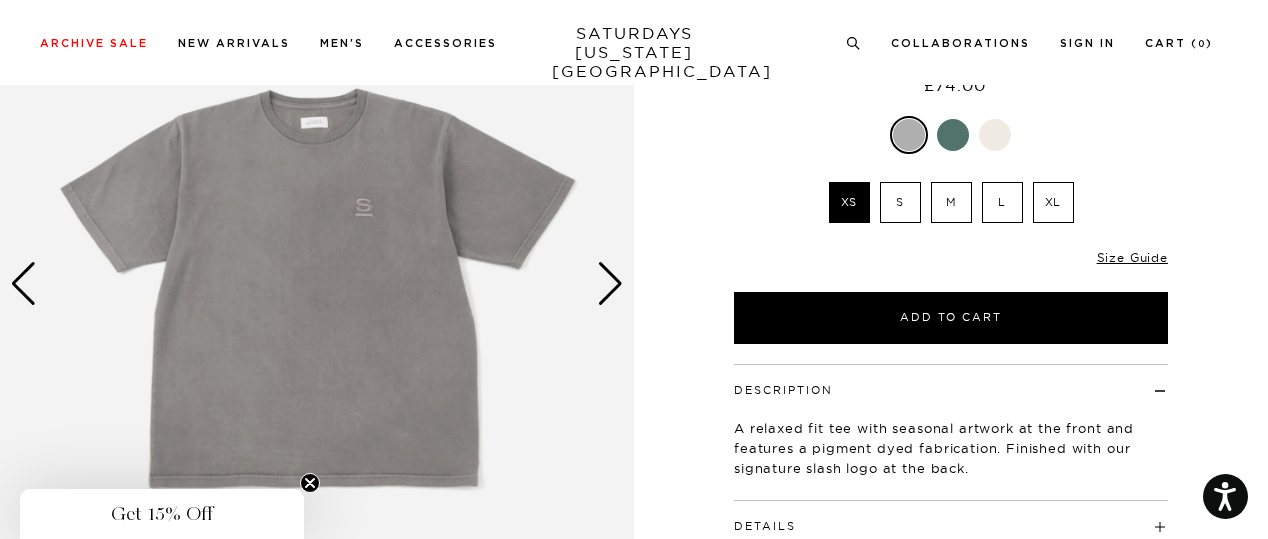 click at bounding box center [317, 284] 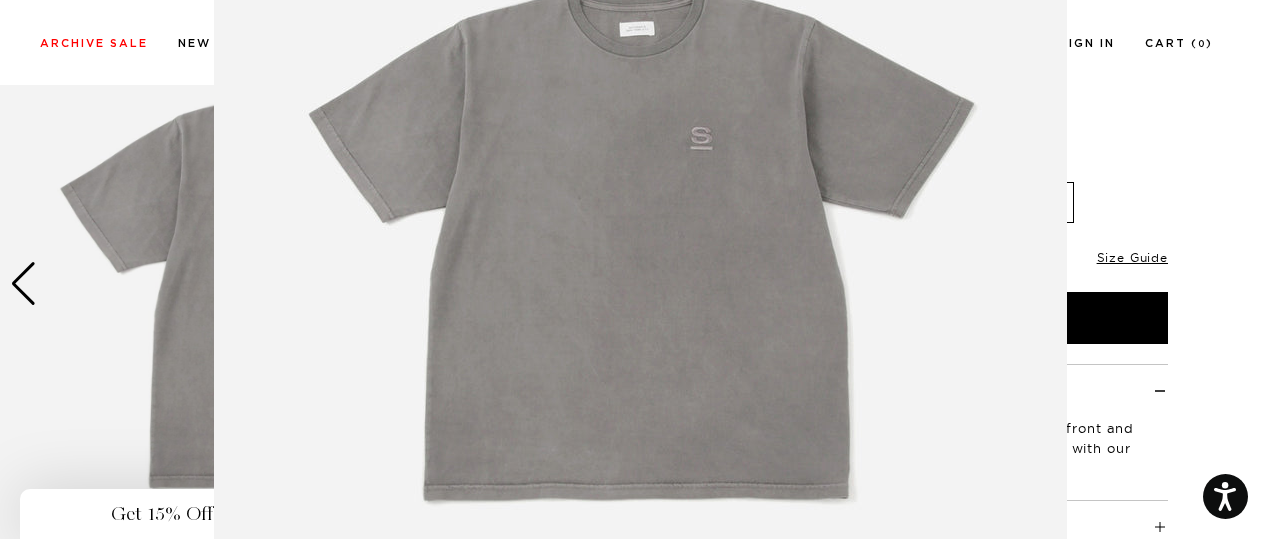 scroll, scrollTop: 270, scrollLeft: 0, axis: vertical 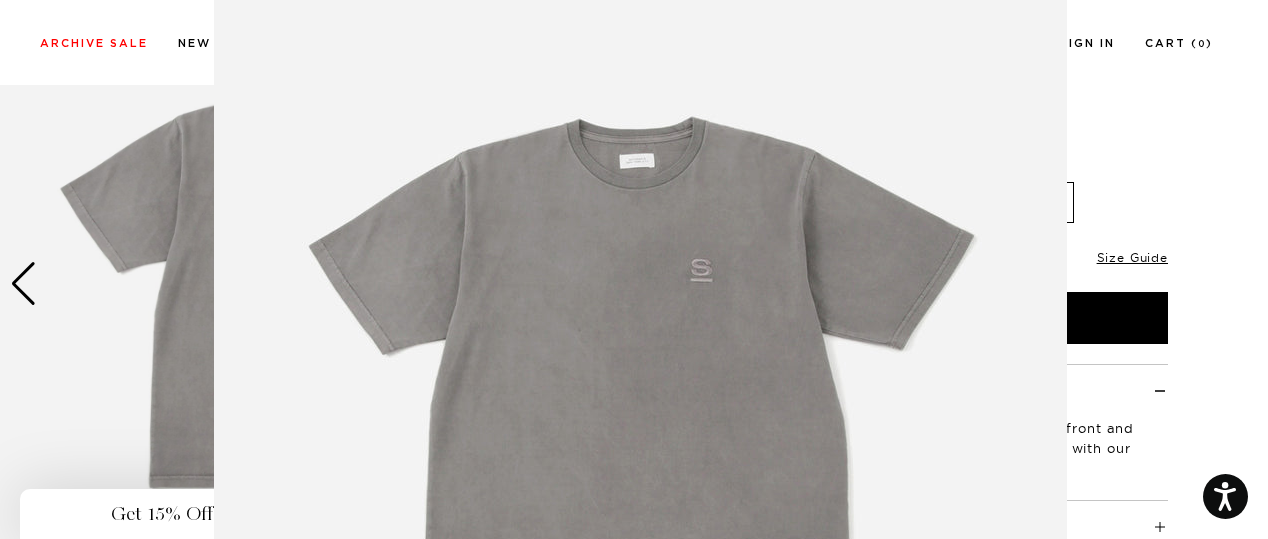 click at bounding box center (640, 370) 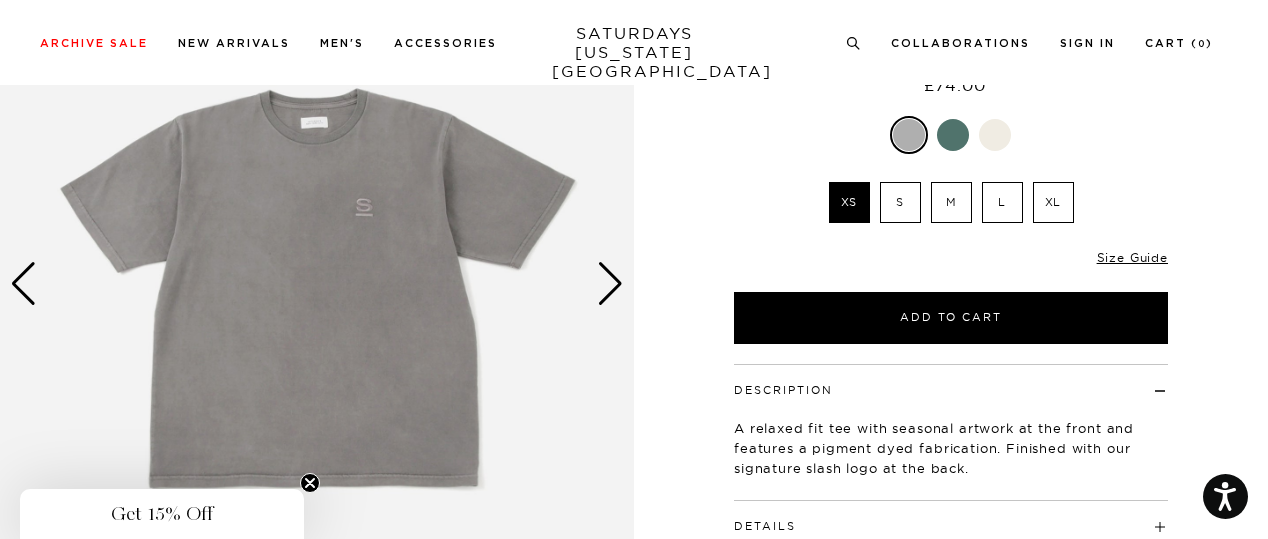 click at bounding box center [610, 284] 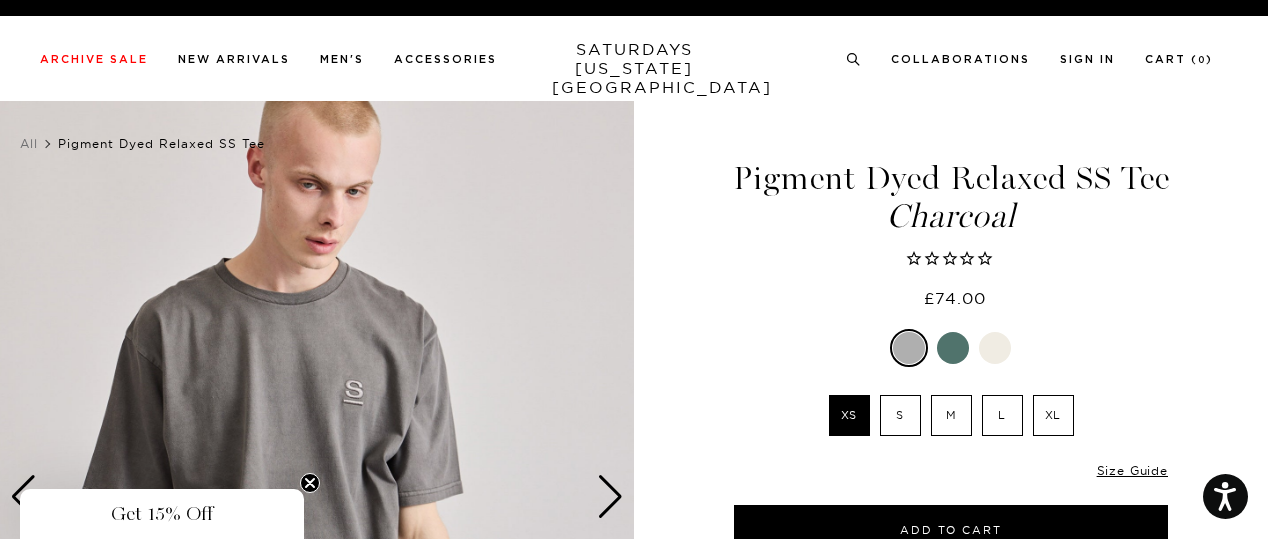 scroll, scrollTop: 1, scrollLeft: 0, axis: vertical 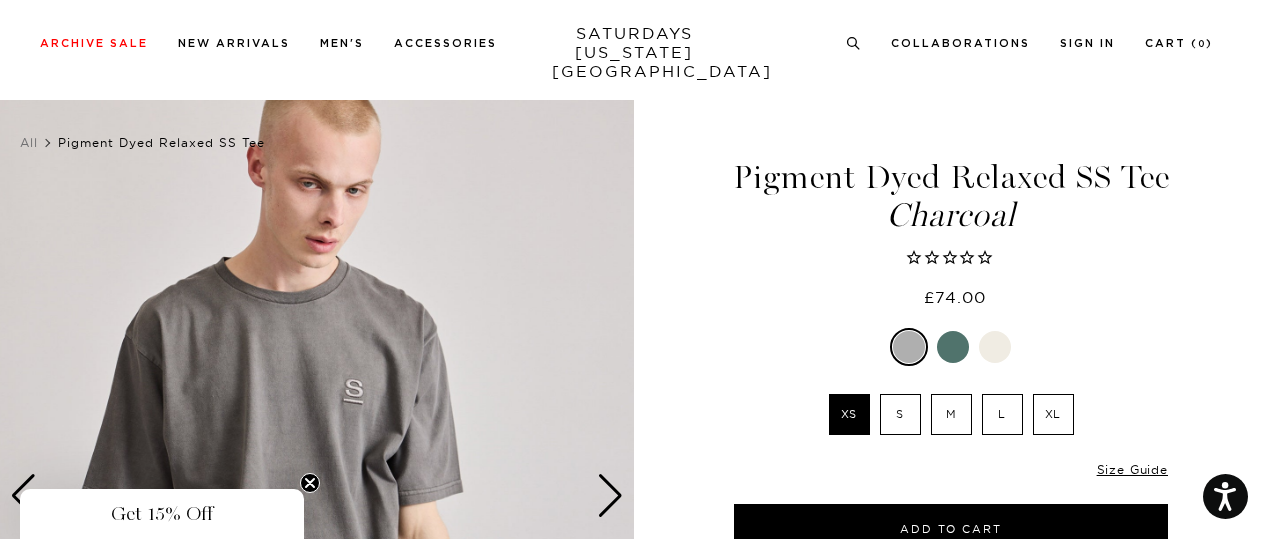click at bounding box center (317, 496) 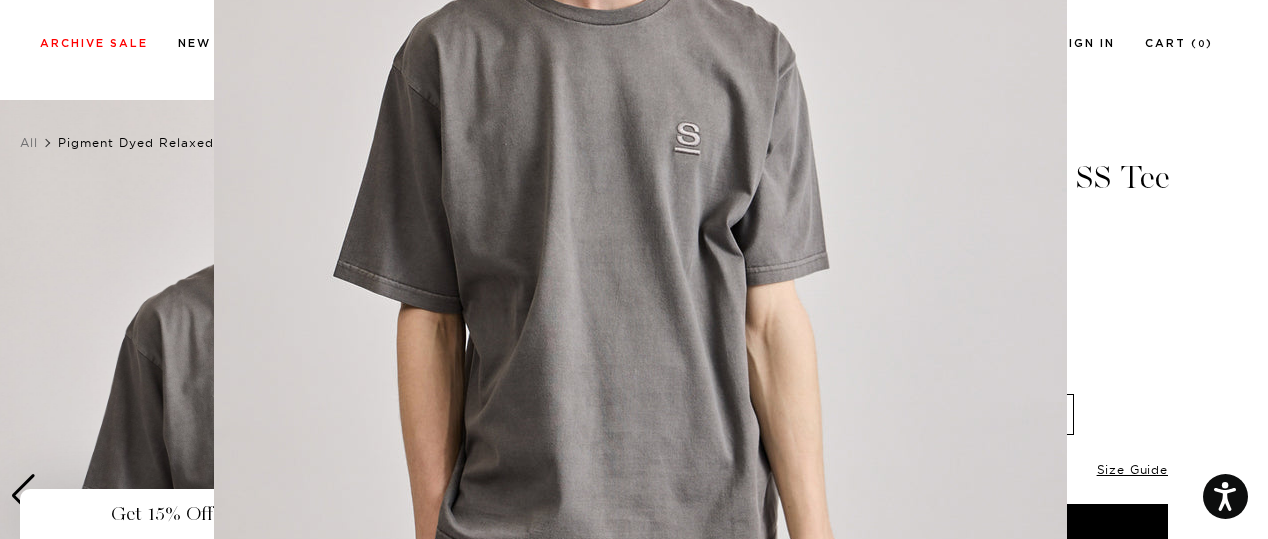 scroll, scrollTop: 231, scrollLeft: 0, axis: vertical 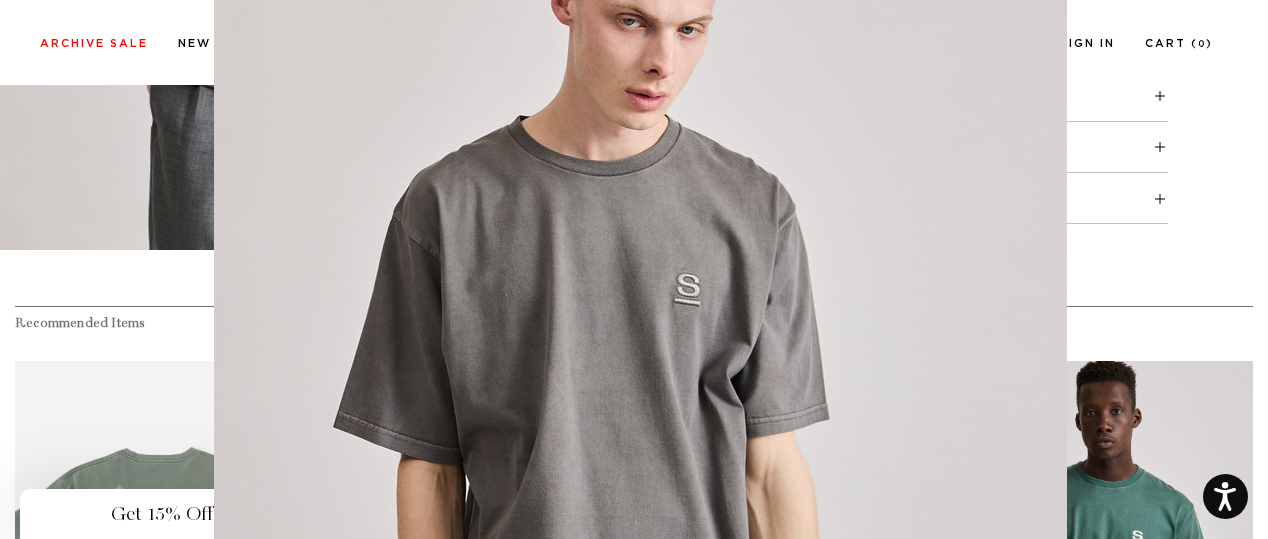 click at bounding box center [634, 269] 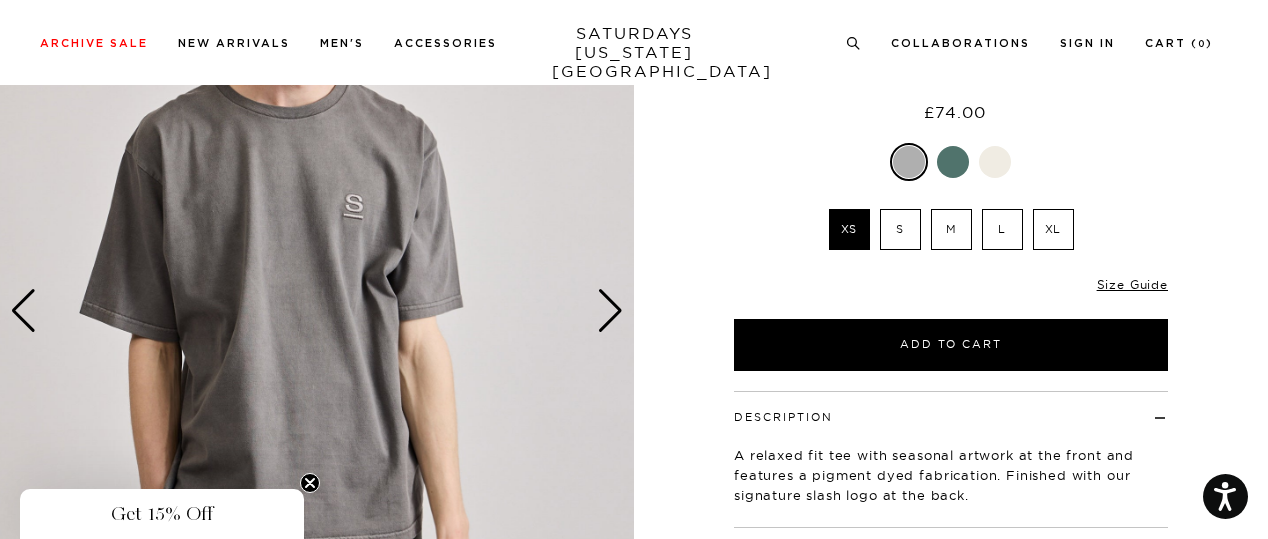 scroll, scrollTop: 0, scrollLeft: 0, axis: both 